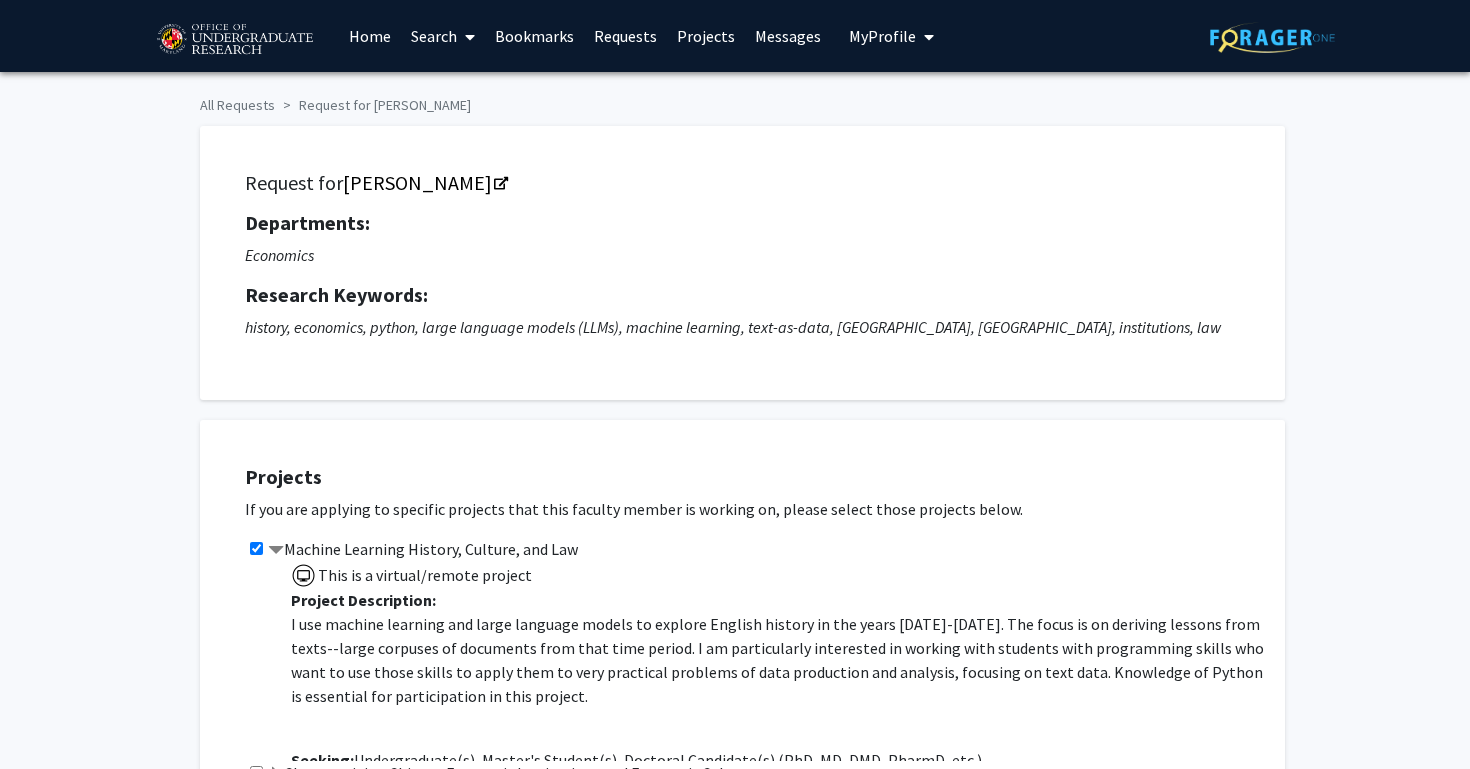 scroll, scrollTop: 843, scrollLeft: 0, axis: vertical 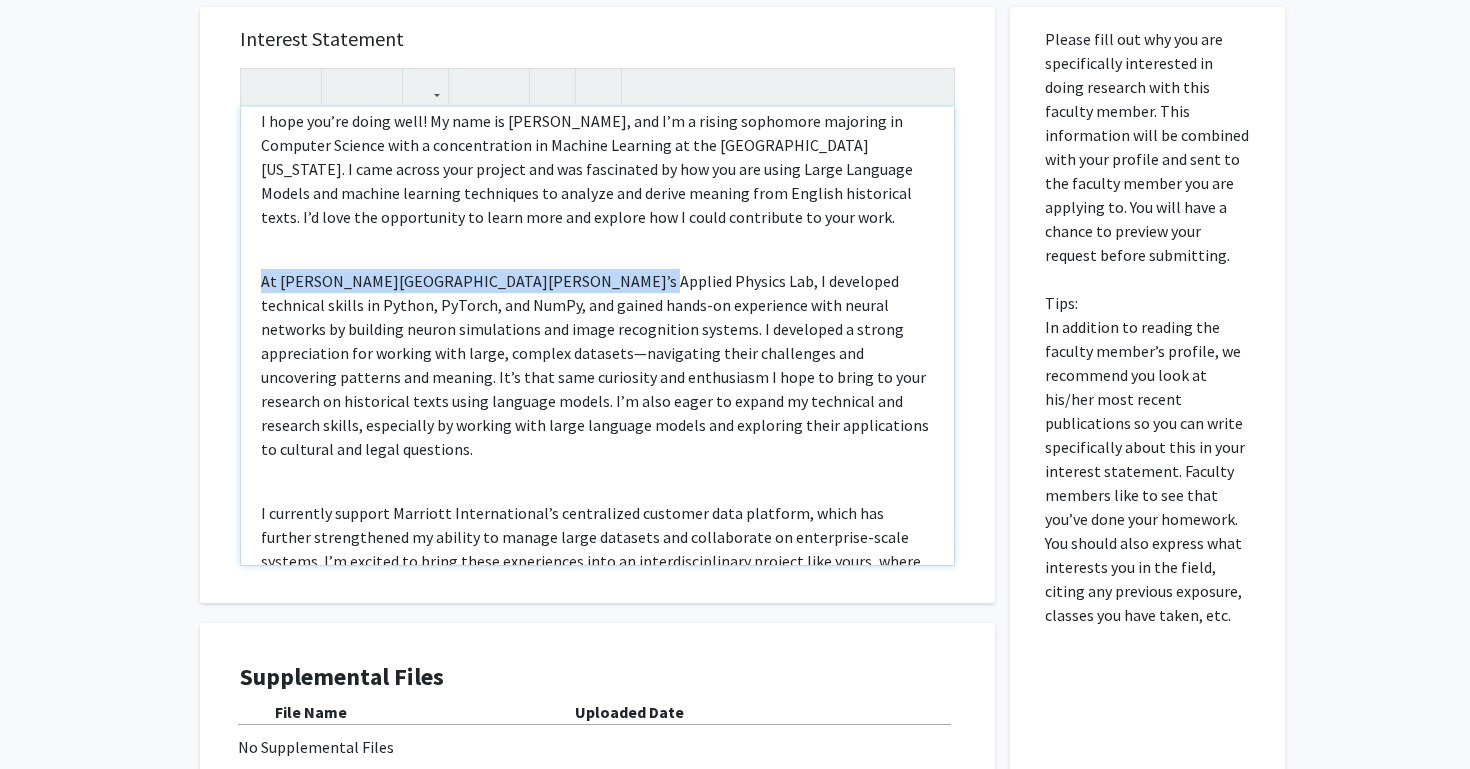 drag, startPoint x: 592, startPoint y: 288, endPoint x: 261, endPoint y: 285, distance: 331.01358 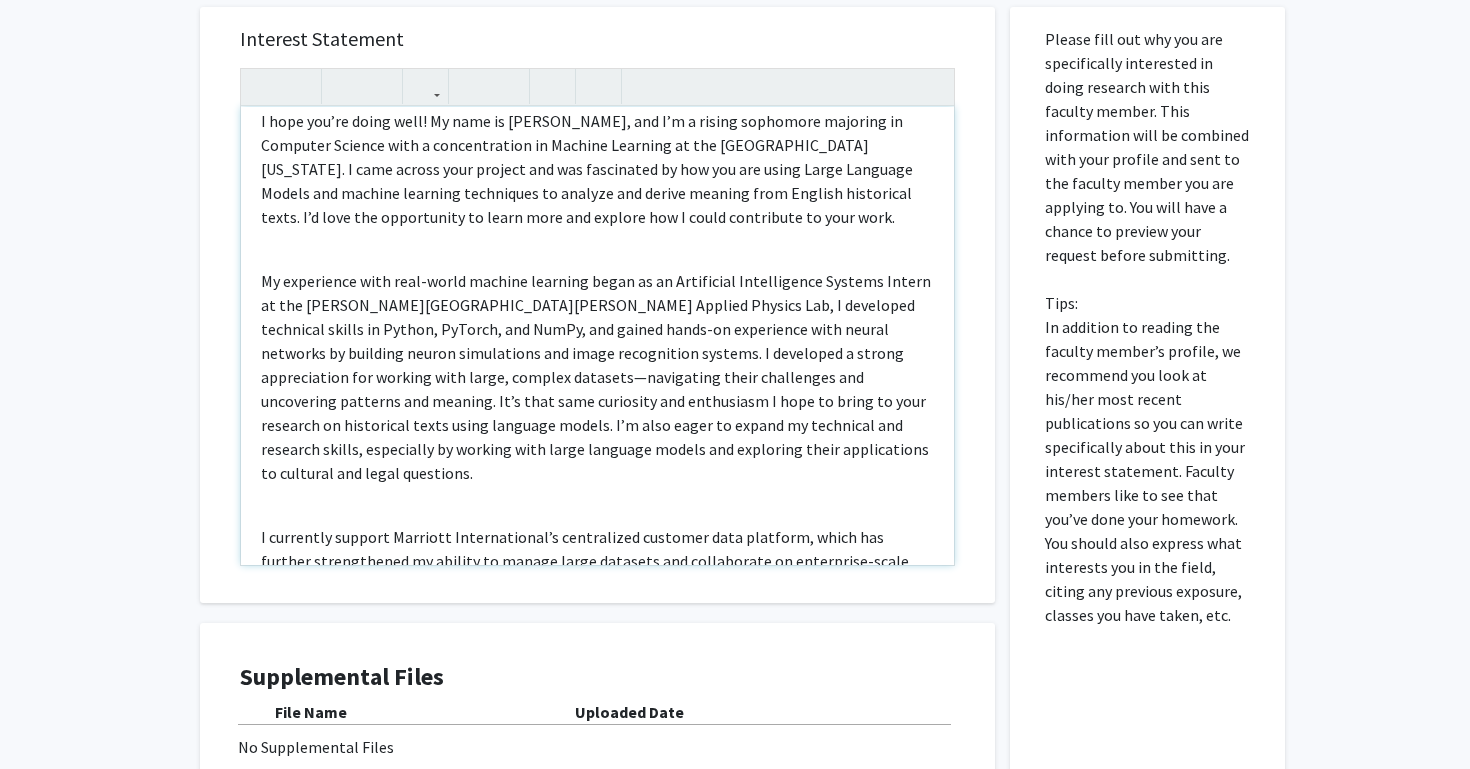 click on "My experience with real-world machine learning began as an Artificial Intelligence Systems Intern at the [PERSON_NAME][GEOGRAPHIC_DATA][PERSON_NAME] Applied Physics Lab, I developed technical skills in Python, PyTorch, and NumPy, and gained hands-on experience with neural networks by building neuron simulations and image recognition systems. I developed a strong appreciation for working with large, complex datasets—navigating their challenges and uncovering patterns and meaning. It’s that same curiosity and enthusiasm I hope to bring to your research on historical texts using language models. I’m also eager to expand my technical and research skills, especially by working with large language models and exploring their applications to cultural and legal questions." 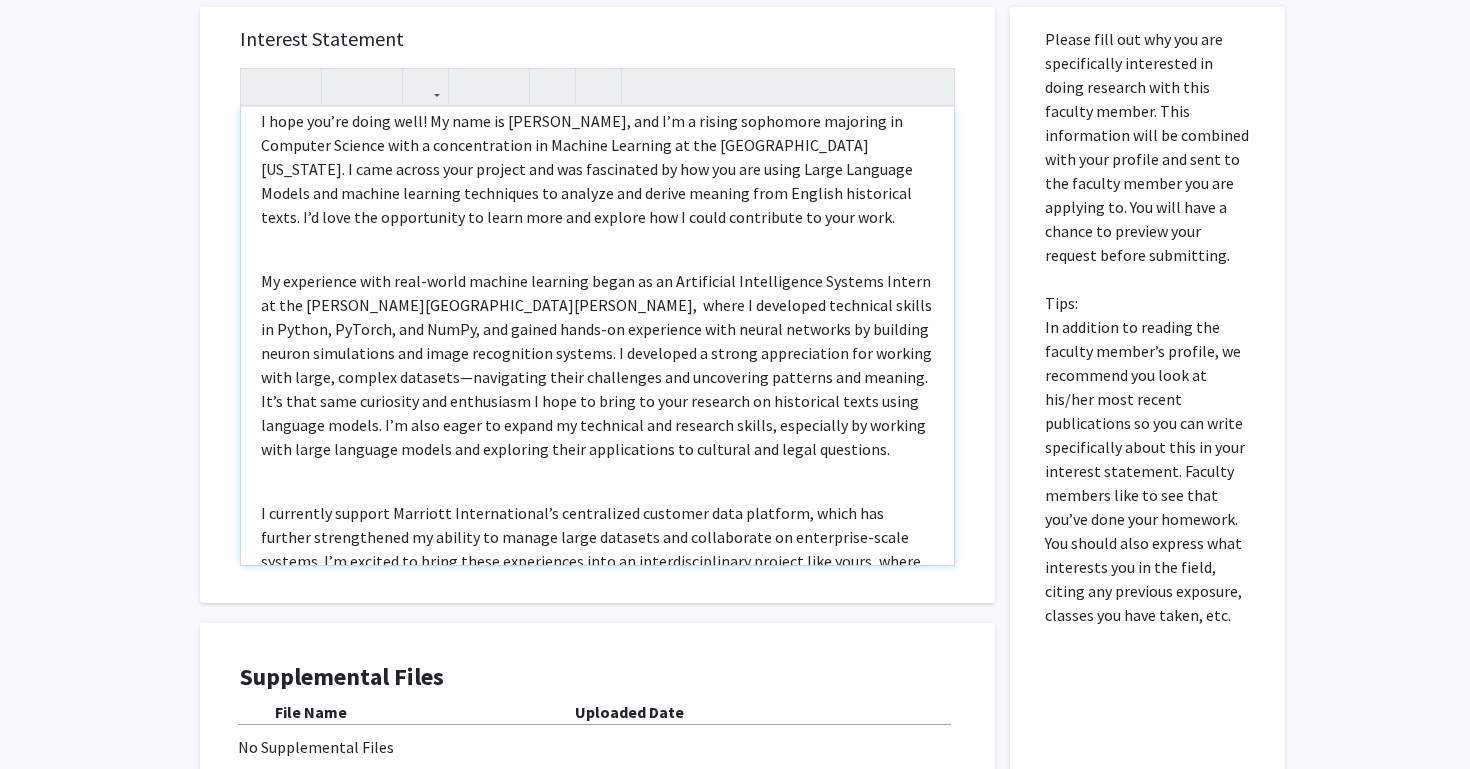 drag, startPoint x: 753, startPoint y: 461, endPoint x: 672, endPoint y: 217, distance: 257.09335 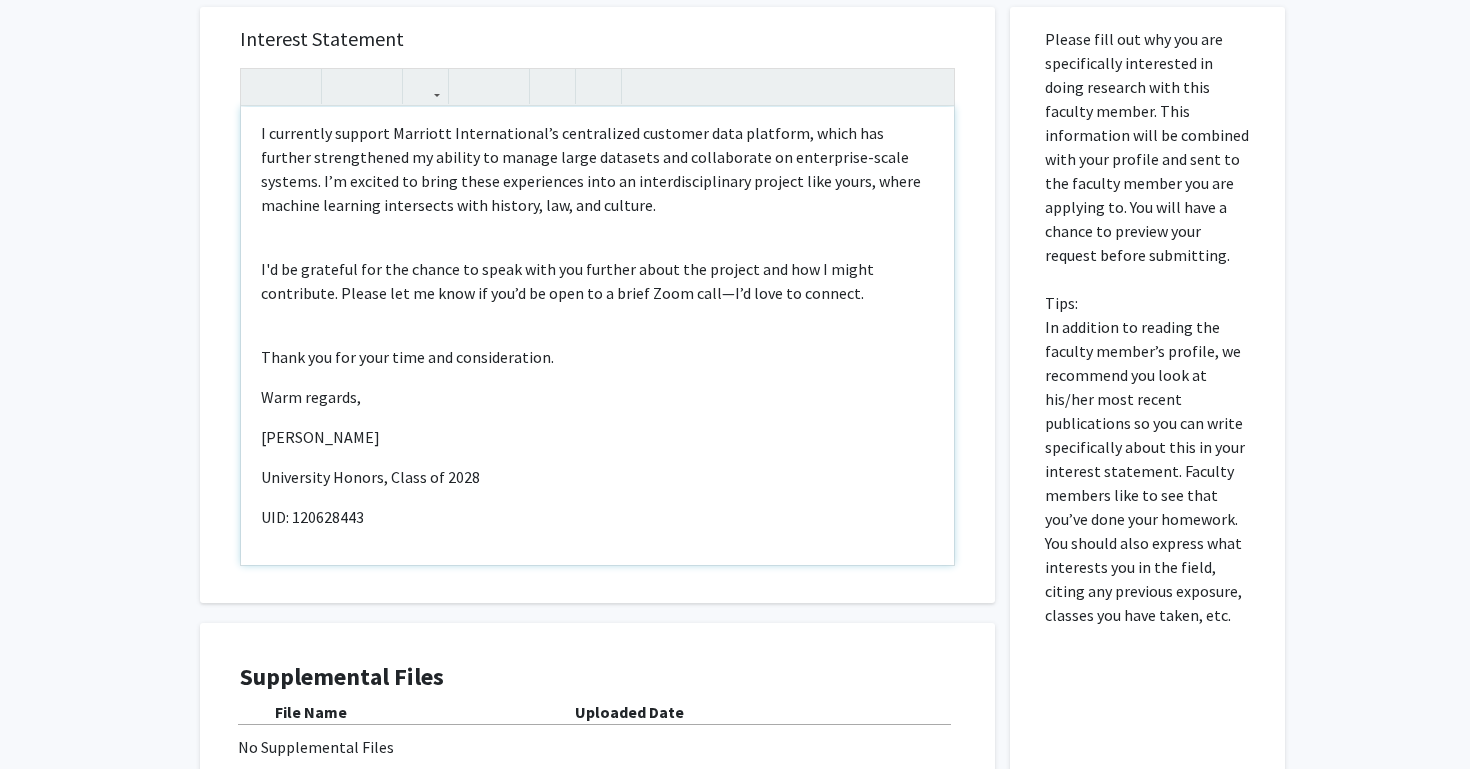 scroll, scrollTop: 462, scrollLeft: 0, axis: vertical 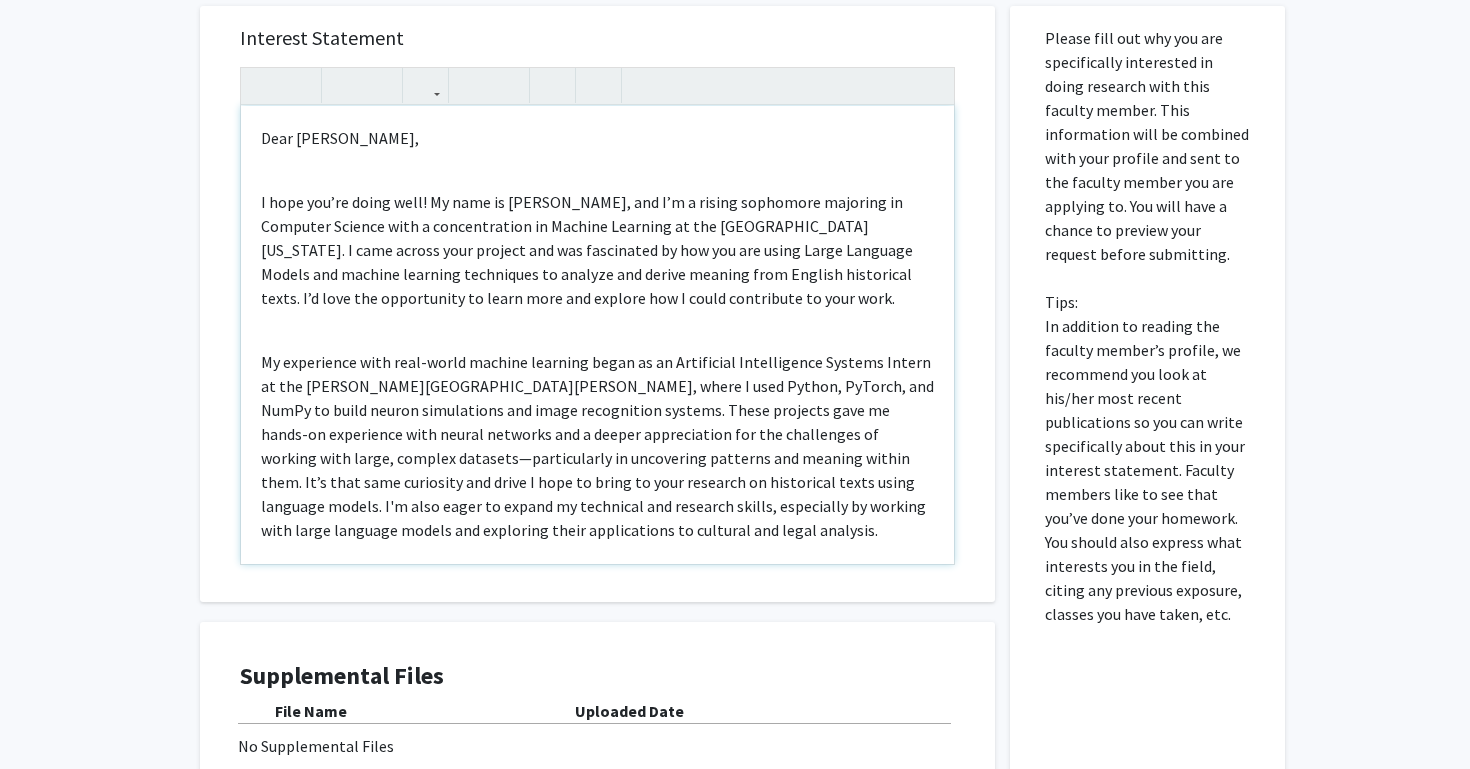 click on "My experience with real-world machine learning began as an Artificial Intelligence Systems Intern at the [PERSON_NAME][GEOGRAPHIC_DATA][PERSON_NAME], where I used Python, PyTorch, and NumPy to build neuron simulations and image recognition systems. These projects gave me hands-on experience with neural networks and a deeper appreciation for the challenges of working with large, complex datasets—particularly in uncovering patterns and meaning within them. It’s that same curiosity and drive I hope to bring to your research on historical texts using language models. I'm also eager to expand my technical and research skills, especially by working with large language models and exploring their applications to cultural and legal analysis." 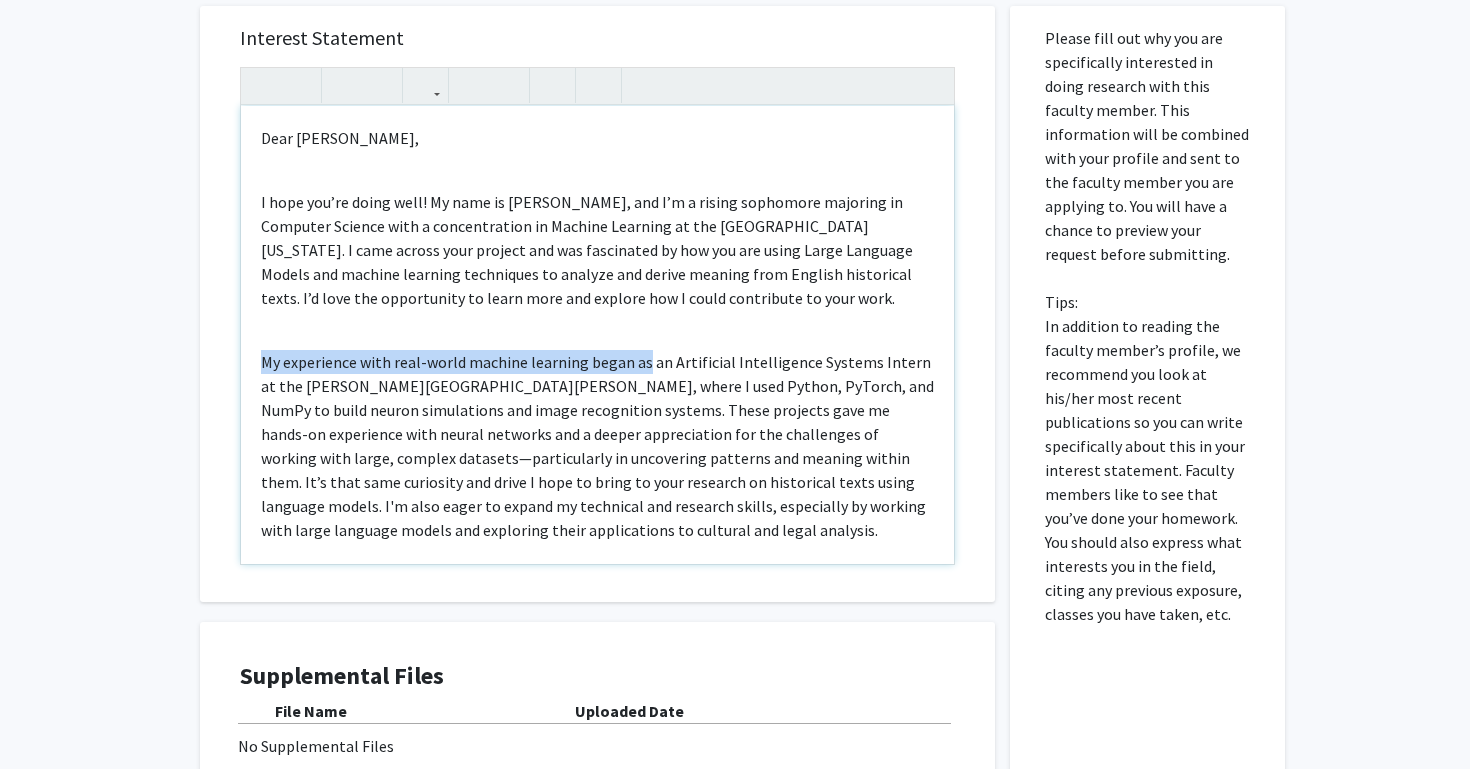 drag, startPoint x: 642, startPoint y: 368, endPoint x: 262, endPoint y: 357, distance: 380.15918 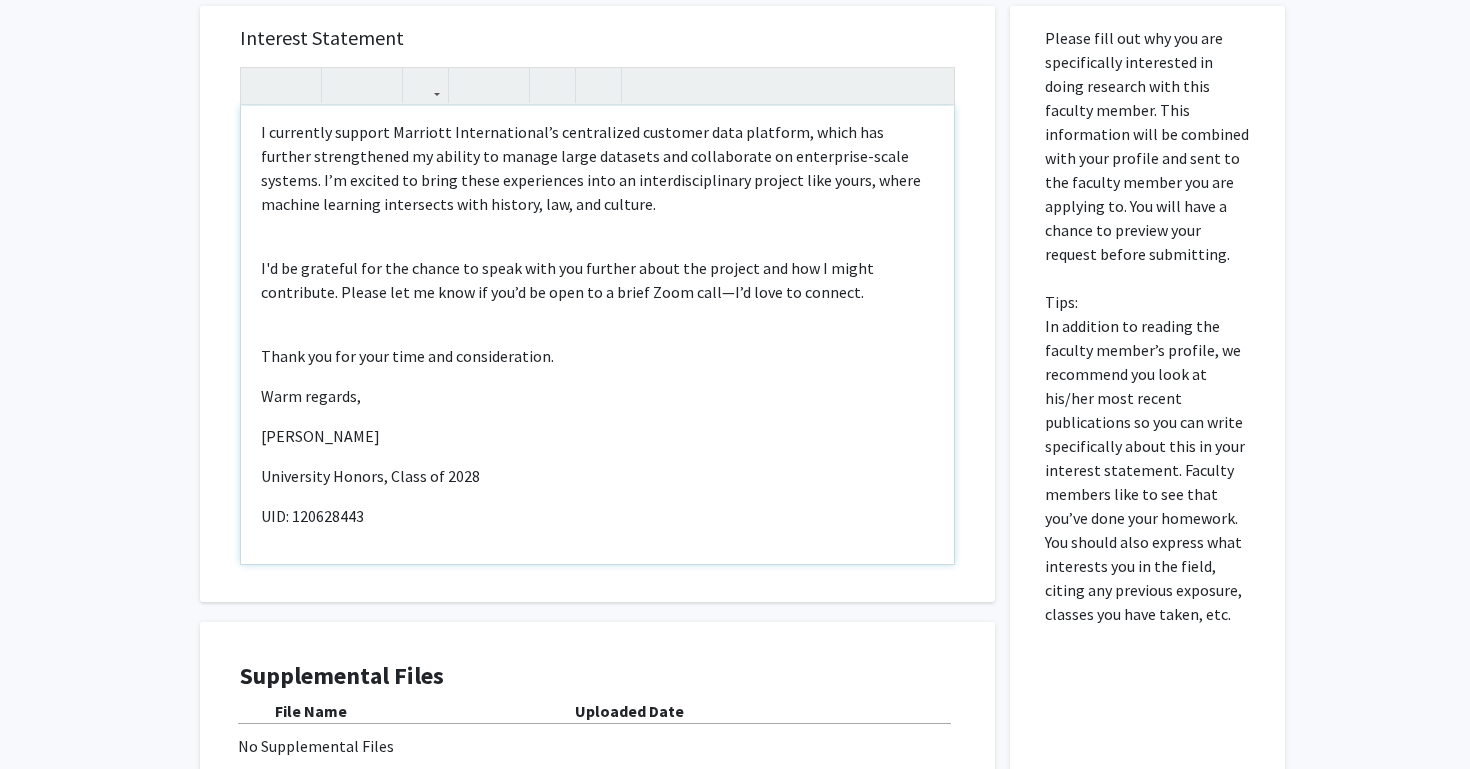 scroll, scrollTop: 462, scrollLeft: 0, axis: vertical 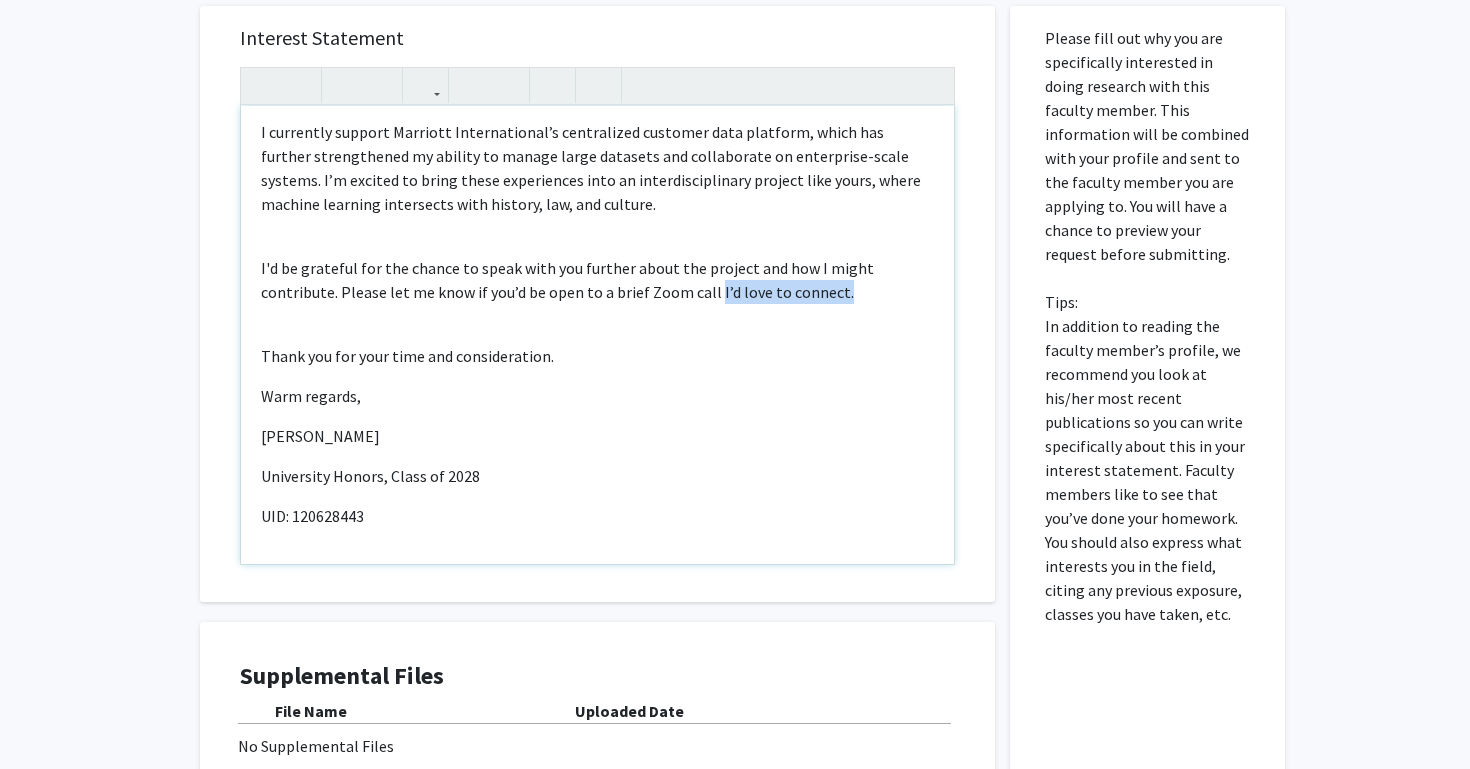 drag, startPoint x: 787, startPoint y: 303, endPoint x: 632, endPoint y: 298, distance: 155.08063 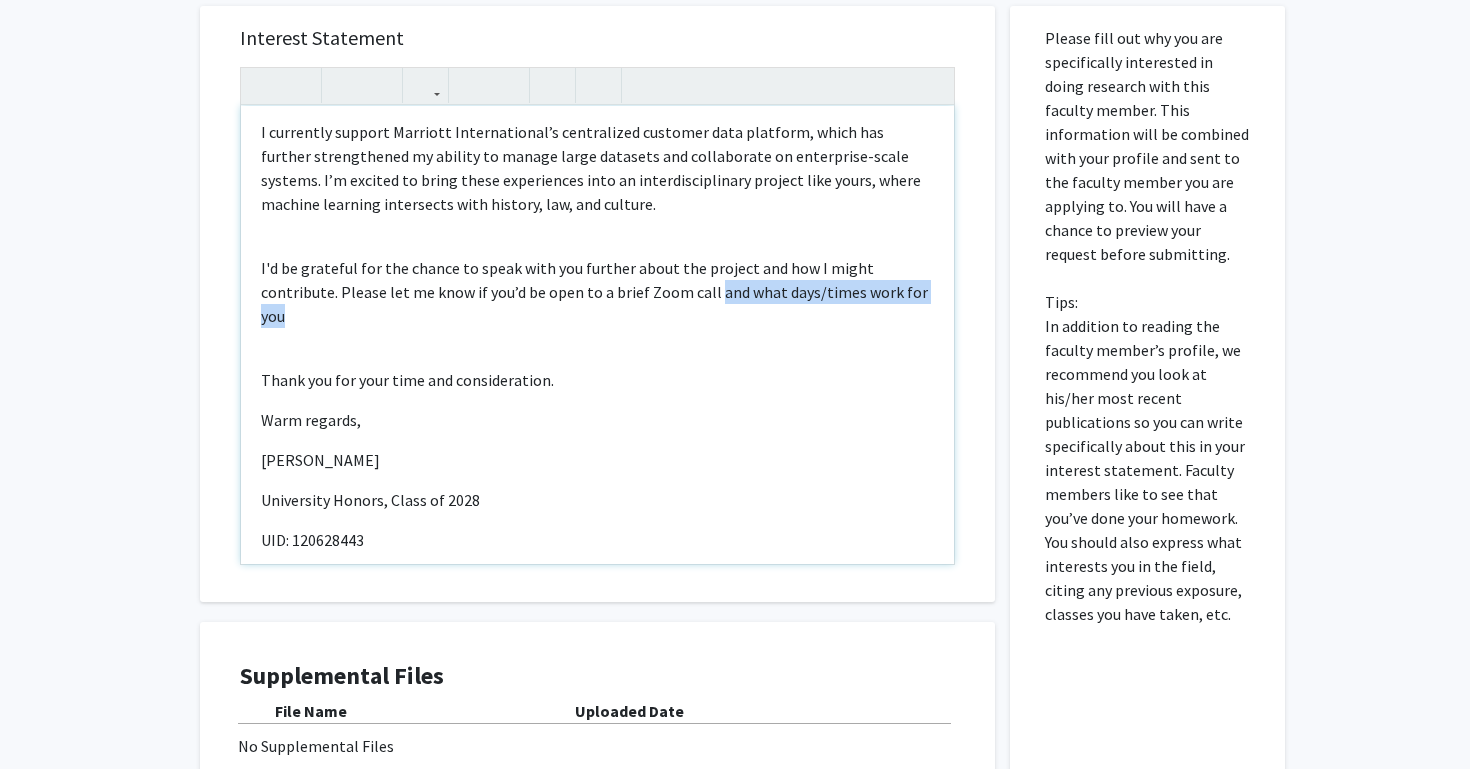 drag, startPoint x: 635, startPoint y: 301, endPoint x: 915, endPoint y: 286, distance: 280.4015 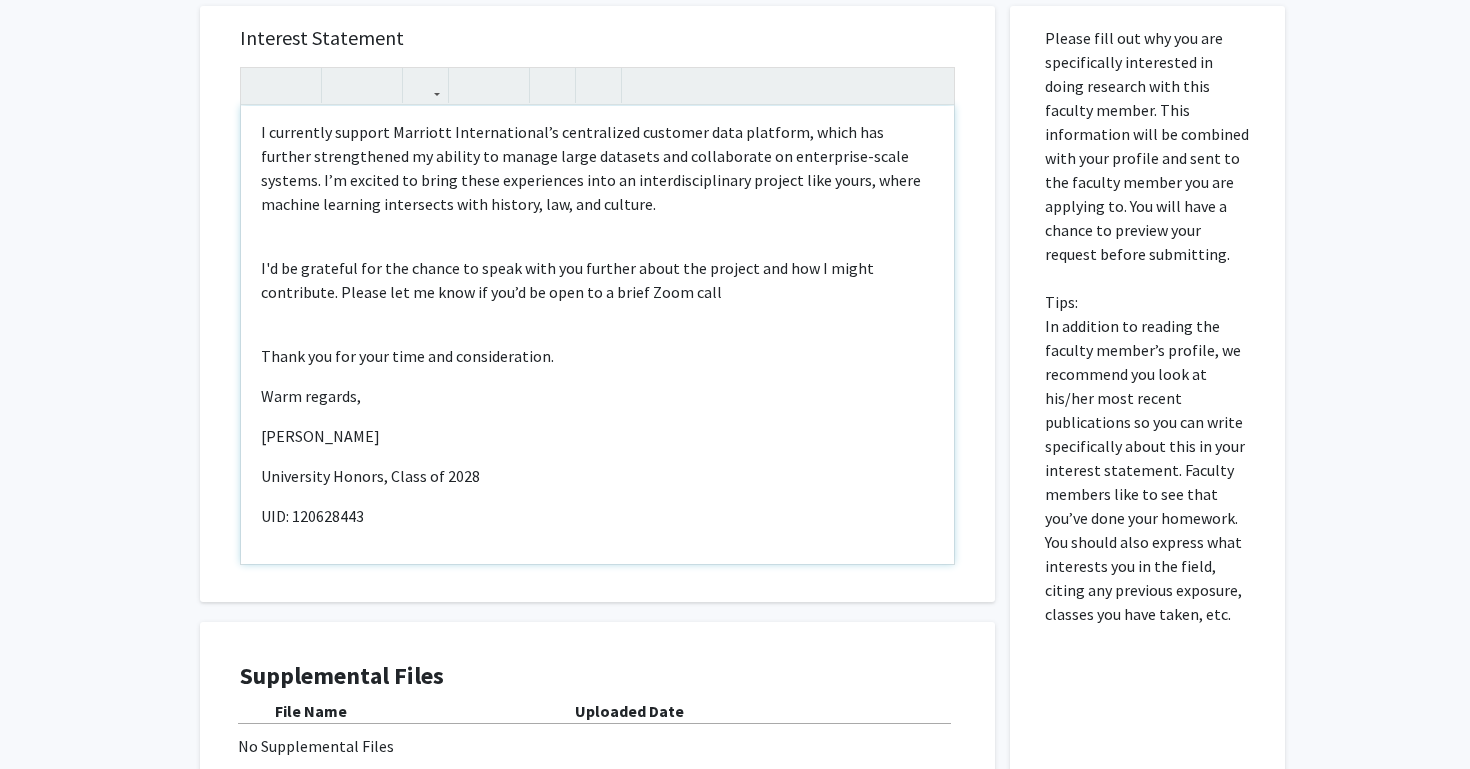 drag, startPoint x: 677, startPoint y: 299, endPoint x: 258, endPoint y: 257, distance: 421.09976 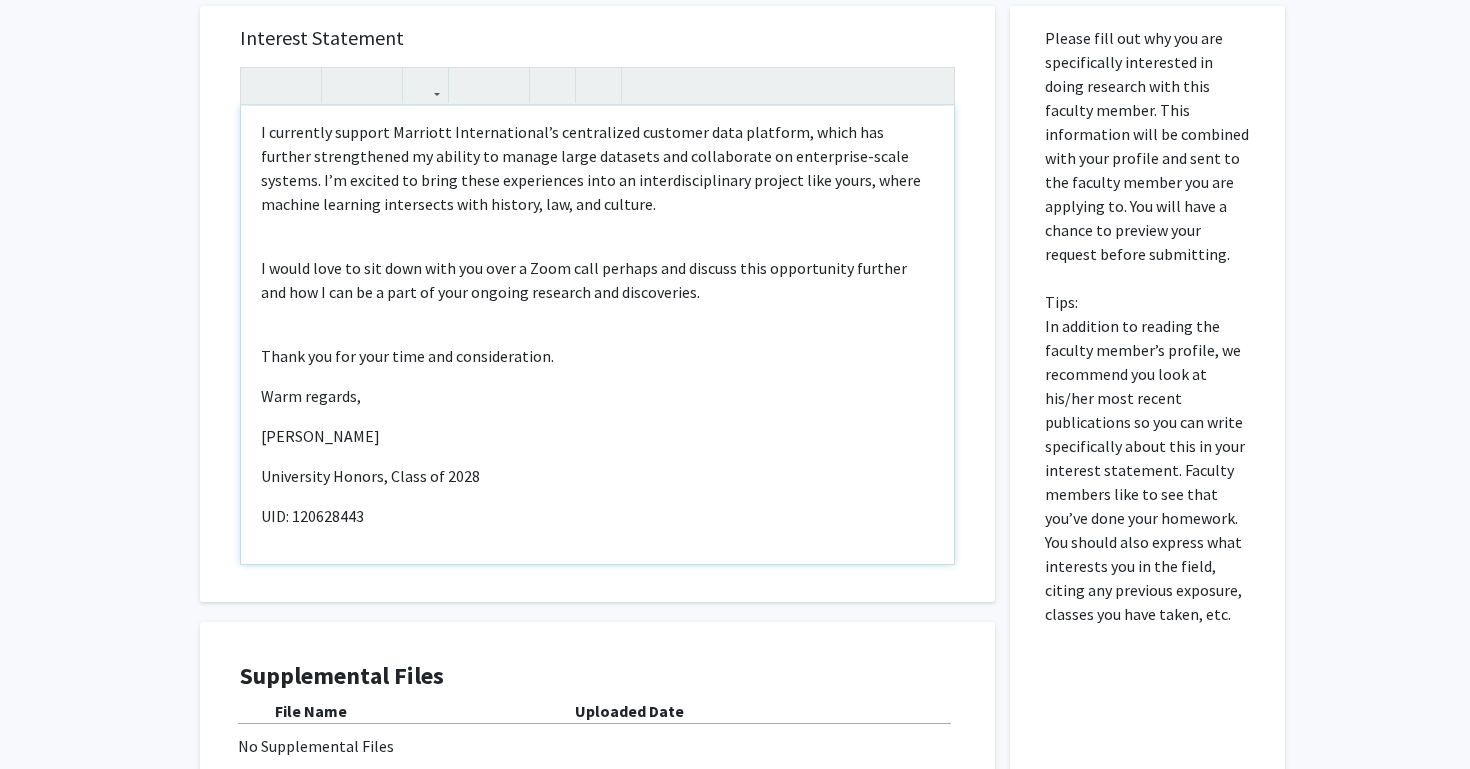 scroll, scrollTop: 414, scrollLeft: 0, axis: vertical 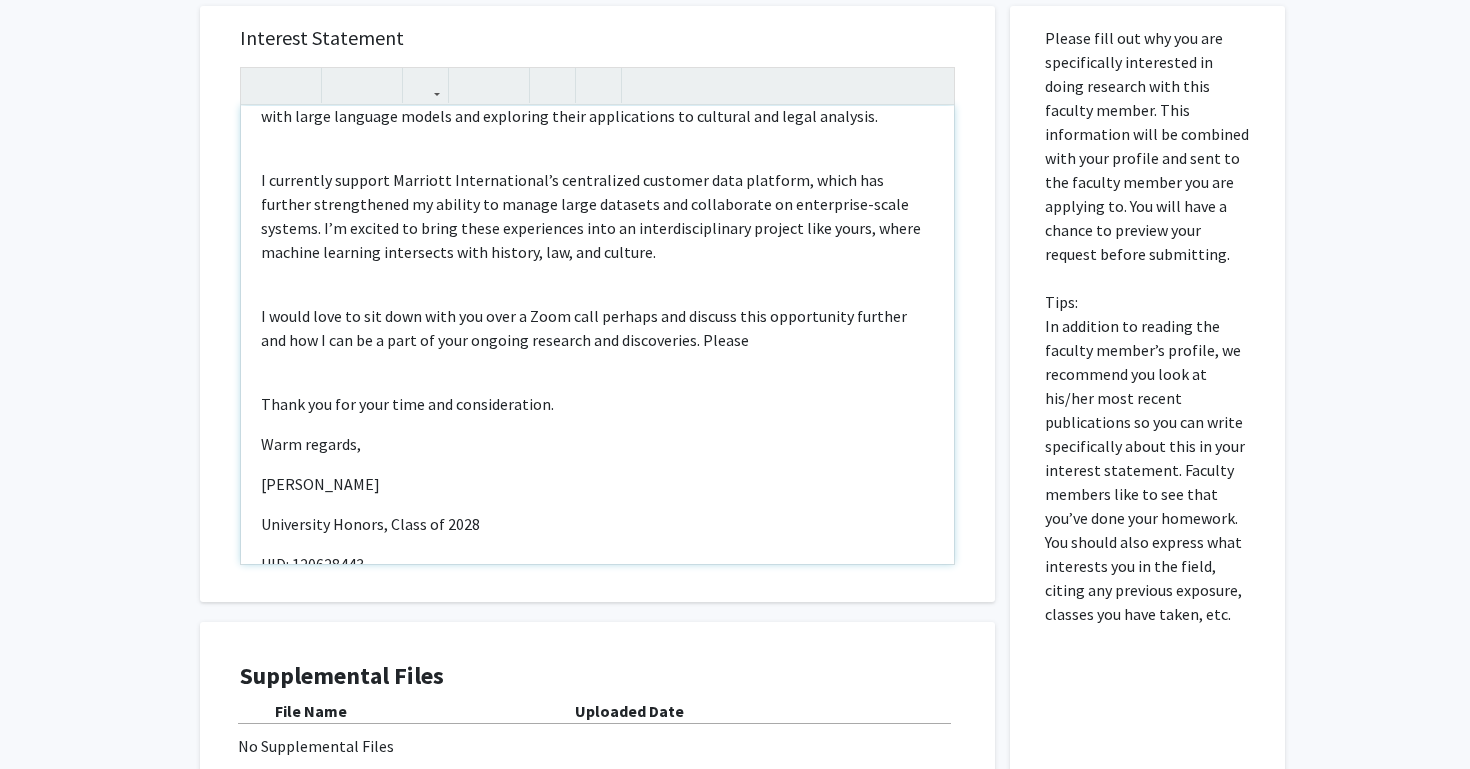 click on "Dear [PERSON_NAME], I hope you’re doing well! My name is [PERSON_NAME], and I’m a rising sophomore majoring in Computer Science with a concentration in Machine Learning at the [GEOGRAPHIC_DATA][US_STATE]. I came across your project and was fascinated by how you are using Large Language Models and machine learning techniques to analyze and derive meaning from English historical texts. I’d love the opportunity to learn more and explore how I could contribute to your work. I currently support Marriott International’s centralized customer data platform, which has further strengthened my ability to manage large datasets and collaborate on enterprise-scale systems. I’m excited to bring these experiences into an interdisciplinary project like yours, where machine learning intersects with history, law, and culture. I would love to sit down with you over a Zoom call perhaps and discuss this opportunity further and how I can be a part of your ongoing research and discoveries. Please  Warm regards, [PERSON_NAME]" at bounding box center (597, 335) 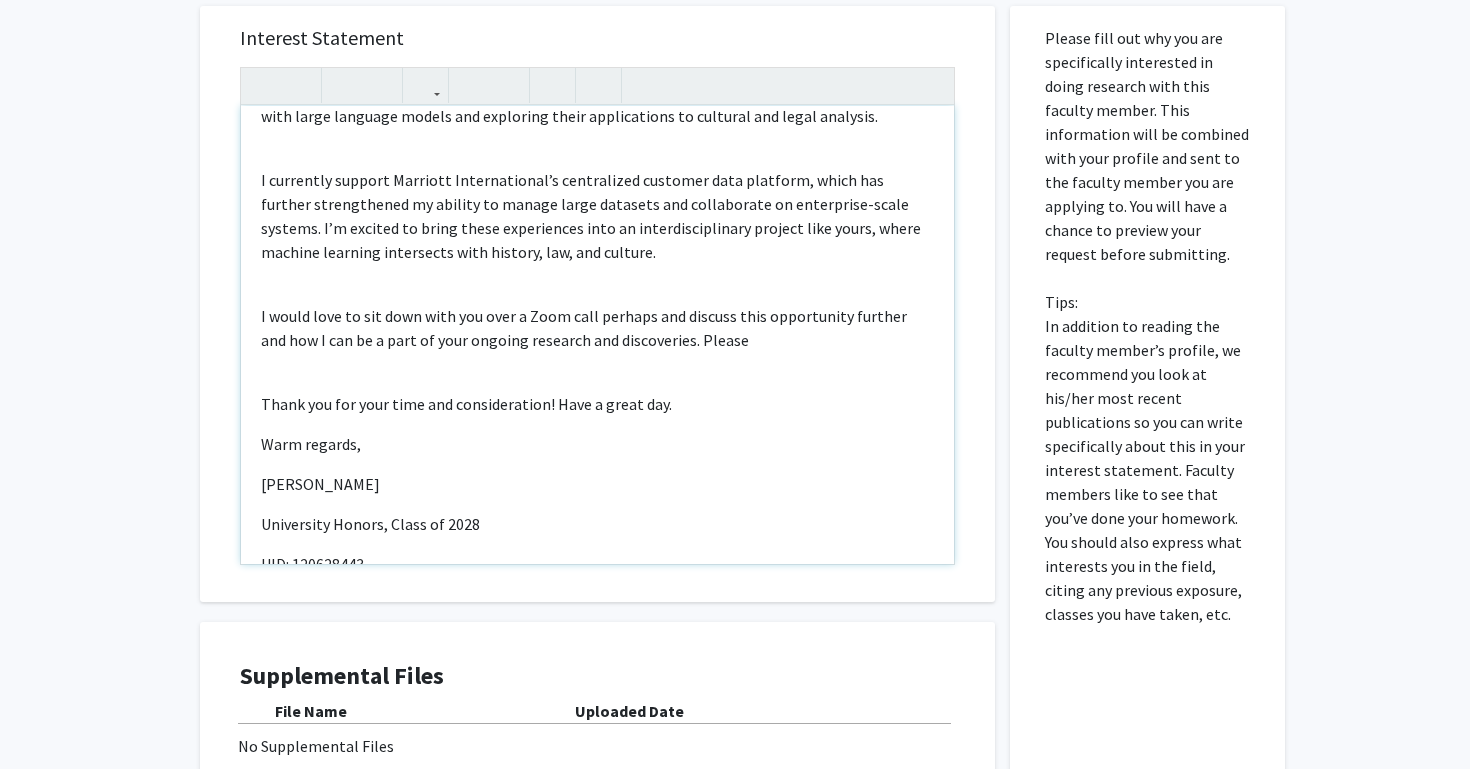 click on "I would love to sit down with you over a Zoom call perhaps and discuss this opportunity further and how I can be a part of your ongoing research and discoveries. Please" 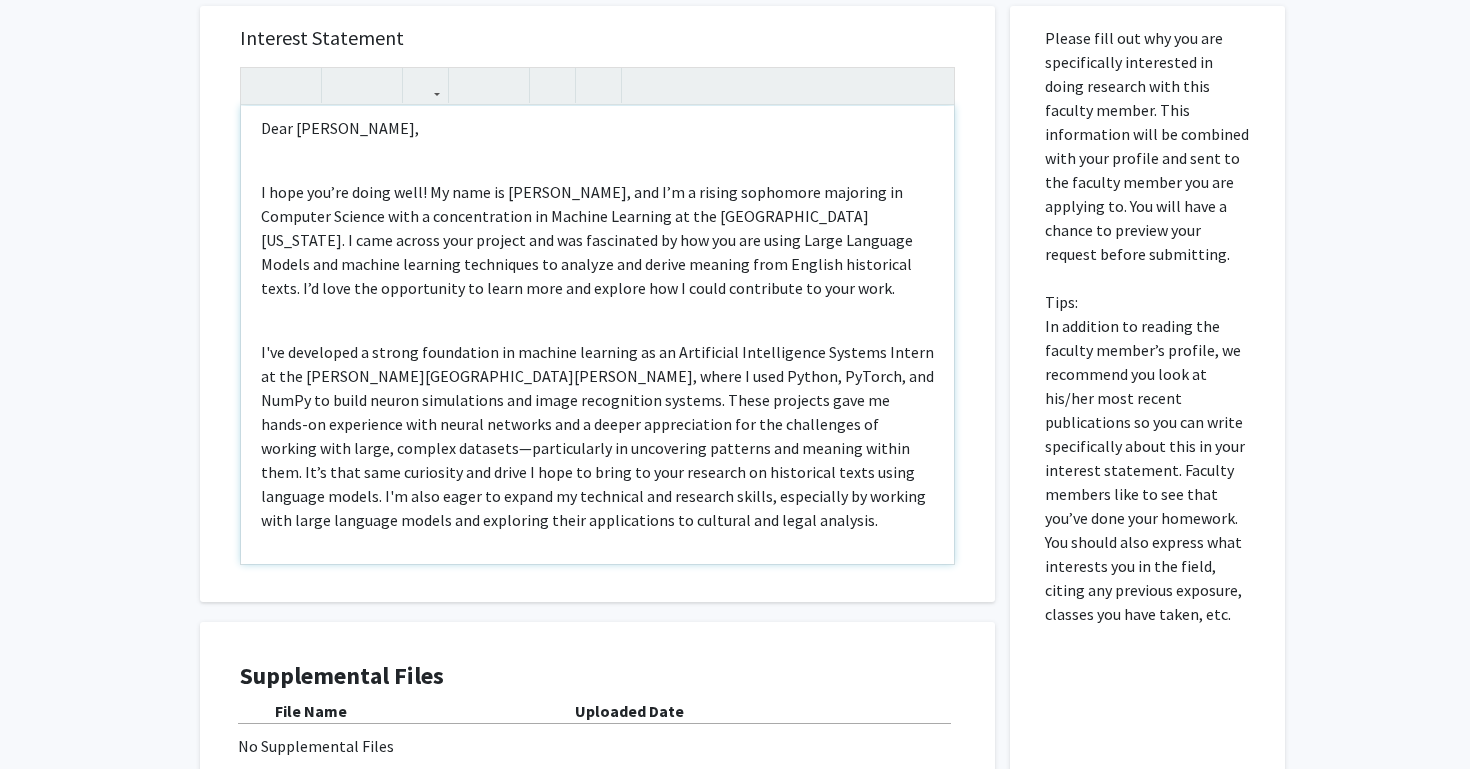 scroll, scrollTop: 7, scrollLeft: 0, axis: vertical 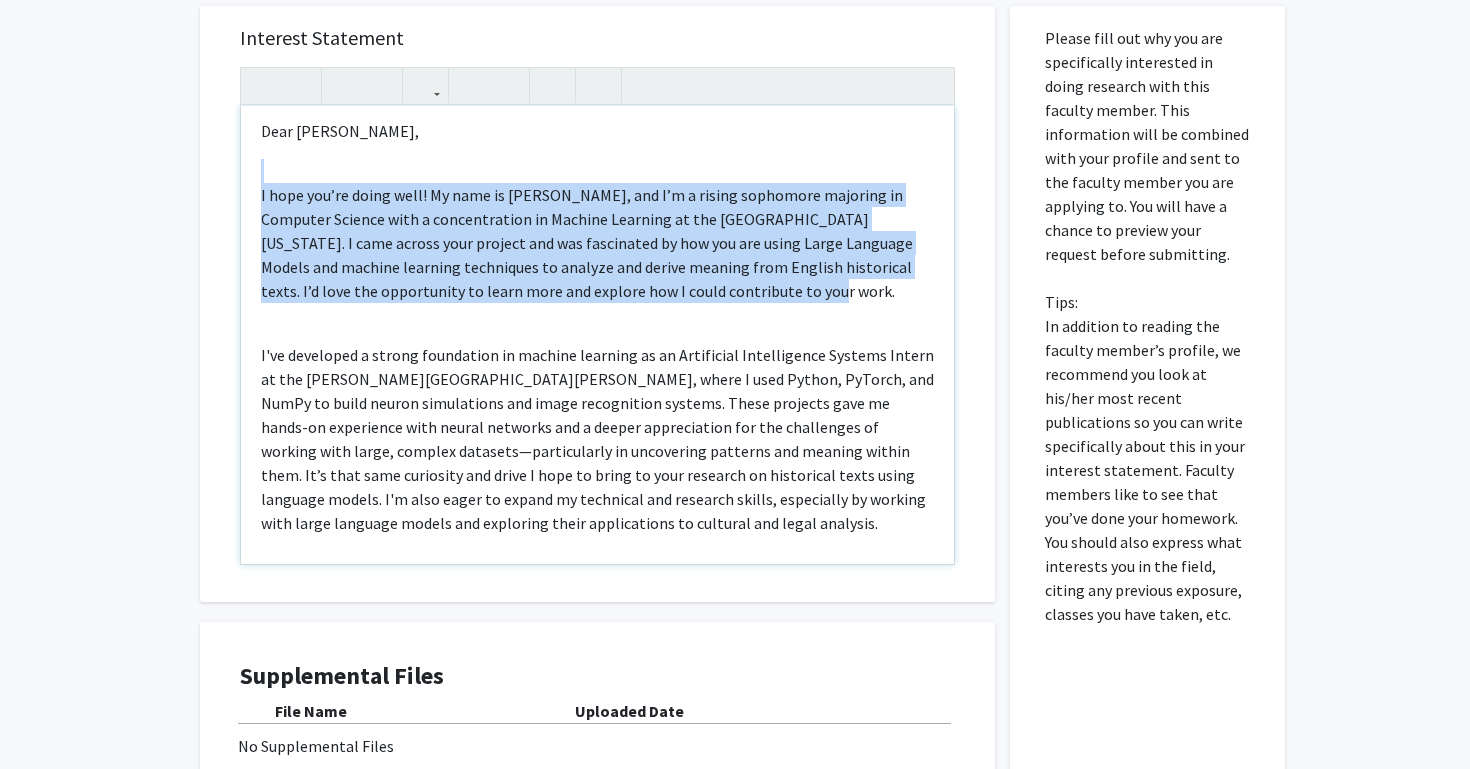 drag, startPoint x: 679, startPoint y: 304, endPoint x: 576, endPoint y: 165, distance: 173.00288 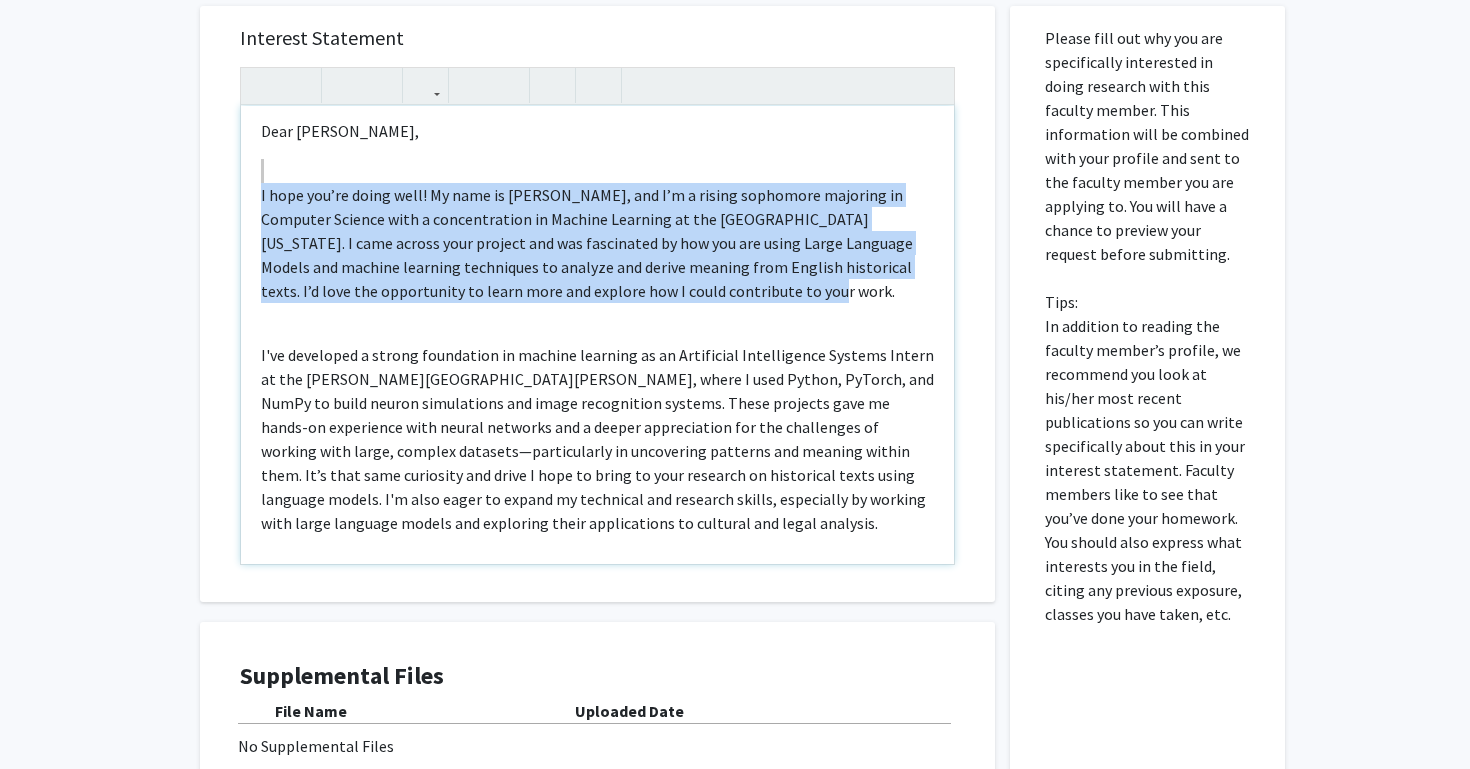 click on "I hope you’re doing well! My name is [PERSON_NAME], and I’m a rising sophomore majoring in Computer Science with a concentration in Machine Learning at the [GEOGRAPHIC_DATA][US_STATE]. I came across your project and was fascinated by how you are using Large Language Models and machine learning techniques to analyze and derive meaning from English historical texts. I’d love the opportunity to learn more and explore how I could contribute to your work." 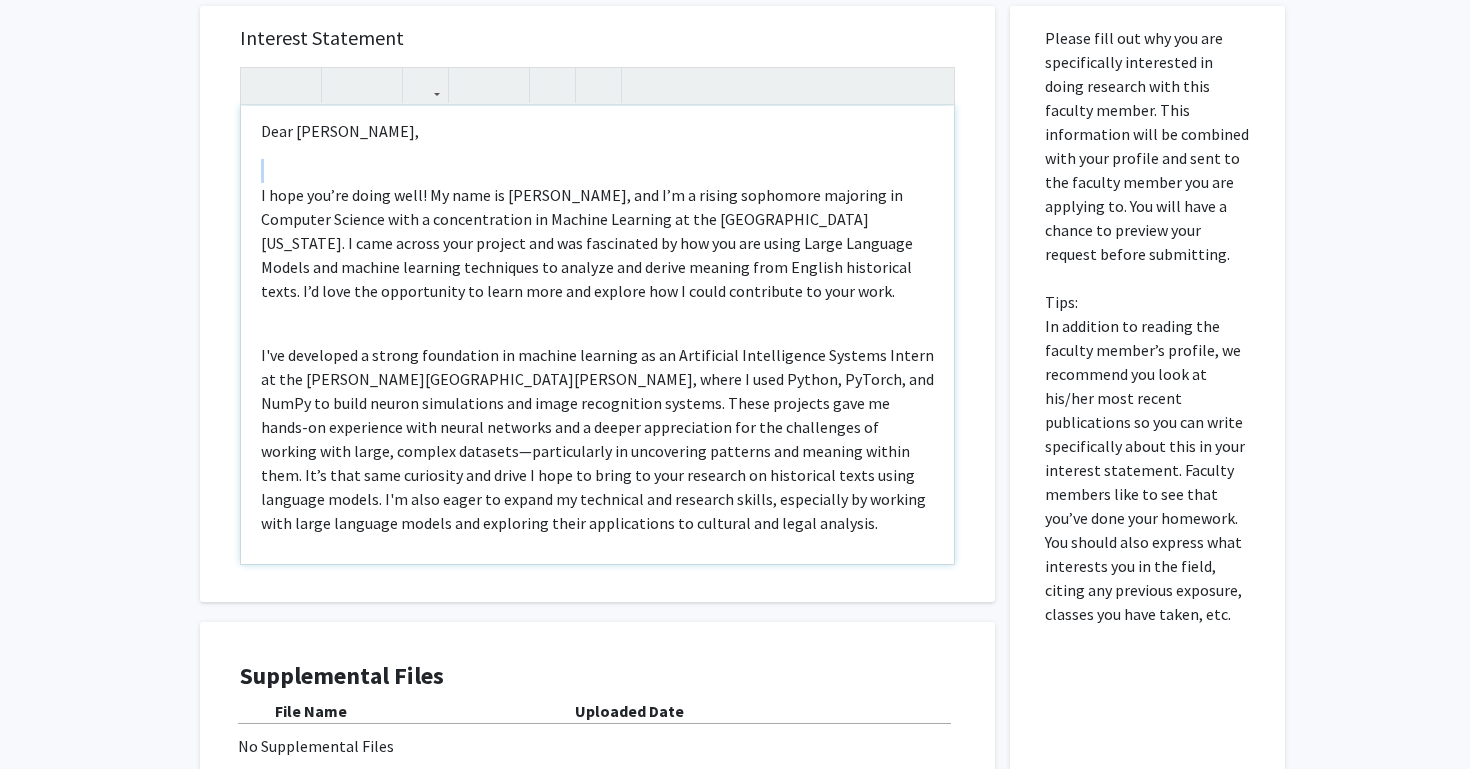 drag, startPoint x: 667, startPoint y: 294, endPoint x: 261, endPoint y: 181, distance: 421.43207 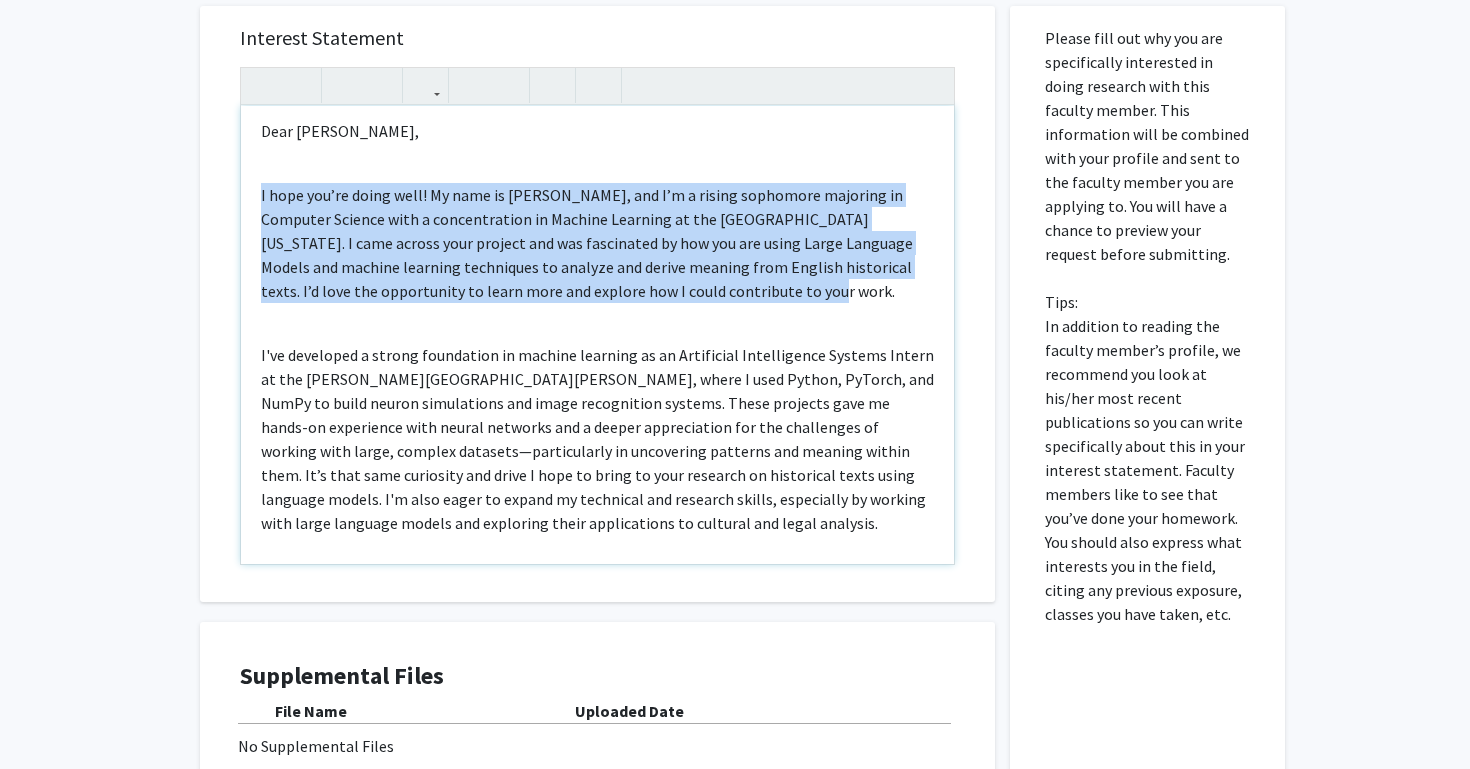drag, startPoint x: 699, startPoint y: 302, endPoint x: 257, endPoint y: 204, distance: 452.73392 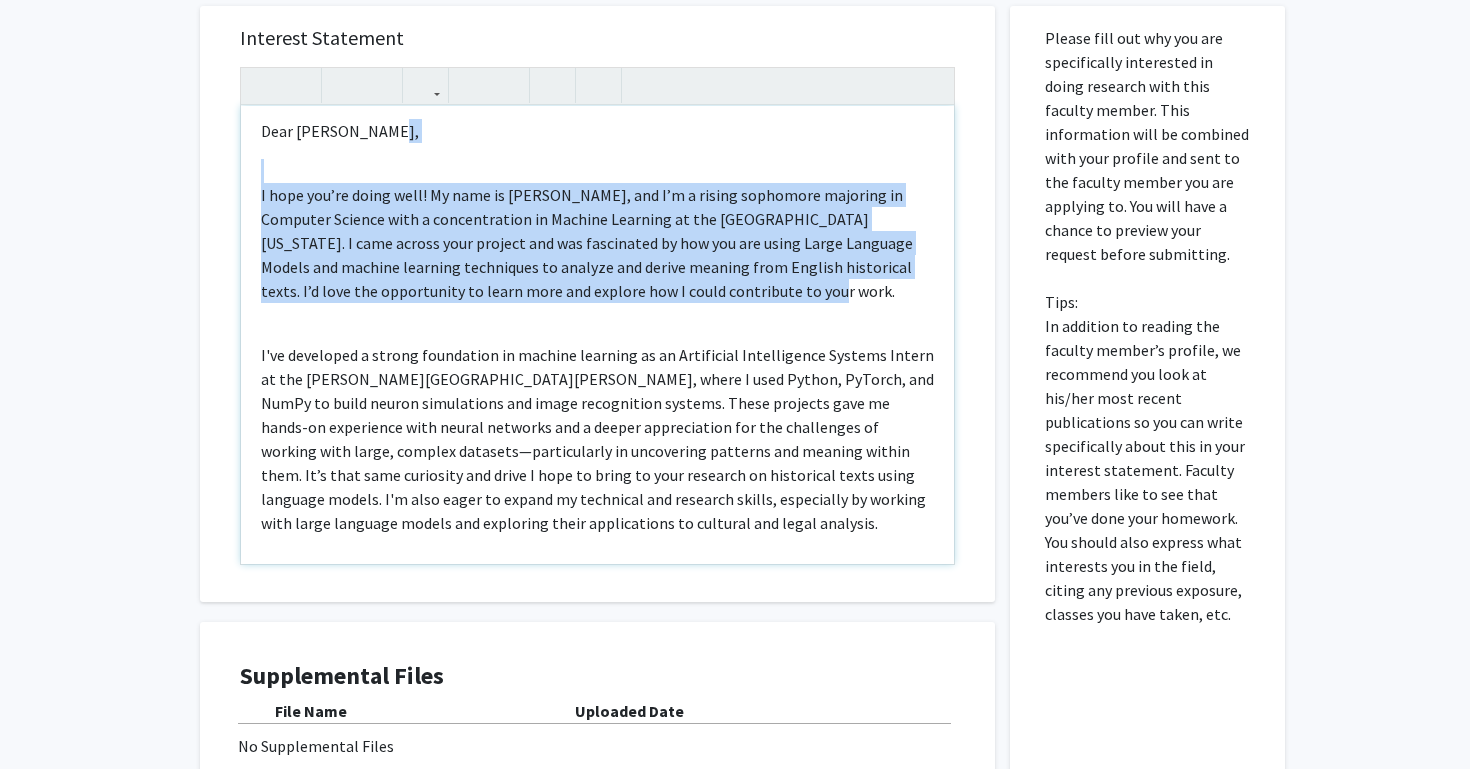 copy on "I hope you’re doing well! My name is [PERSON_NAME], and I’m a rising sophomore majoring in Computer Science with a concentration in Machine Learning at the [GEOGRAPHIC_DATA][US_STATE]. I came across your project and was fascinated by how you are using Large Language Models and machine learning techniques to analyze and derive meaning from English historical texts. I’d love the opportunity to learn more and explore how I could contribute to your work." 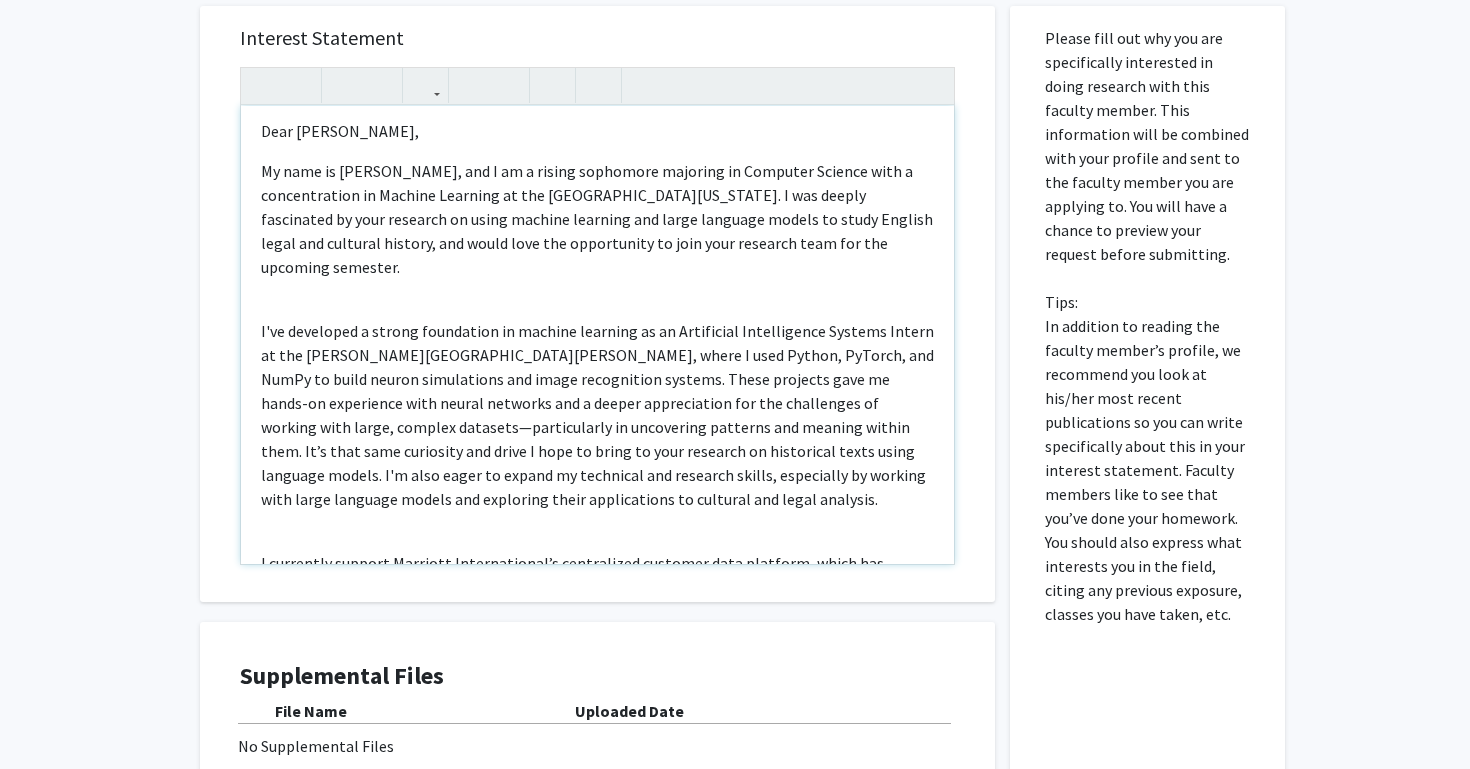 click on "My name is [PERSON_NAME], and I am a rising sophomore majoring in Computer Science with a concentration in Machine Learning at the [GEOGRAPHIC_DATA][US_STATE]. I was deeply fascinated by your research on using machine learning and large language models to study English legal and cultural history, and would love the opportunity to join your research team for the upcoming semester." 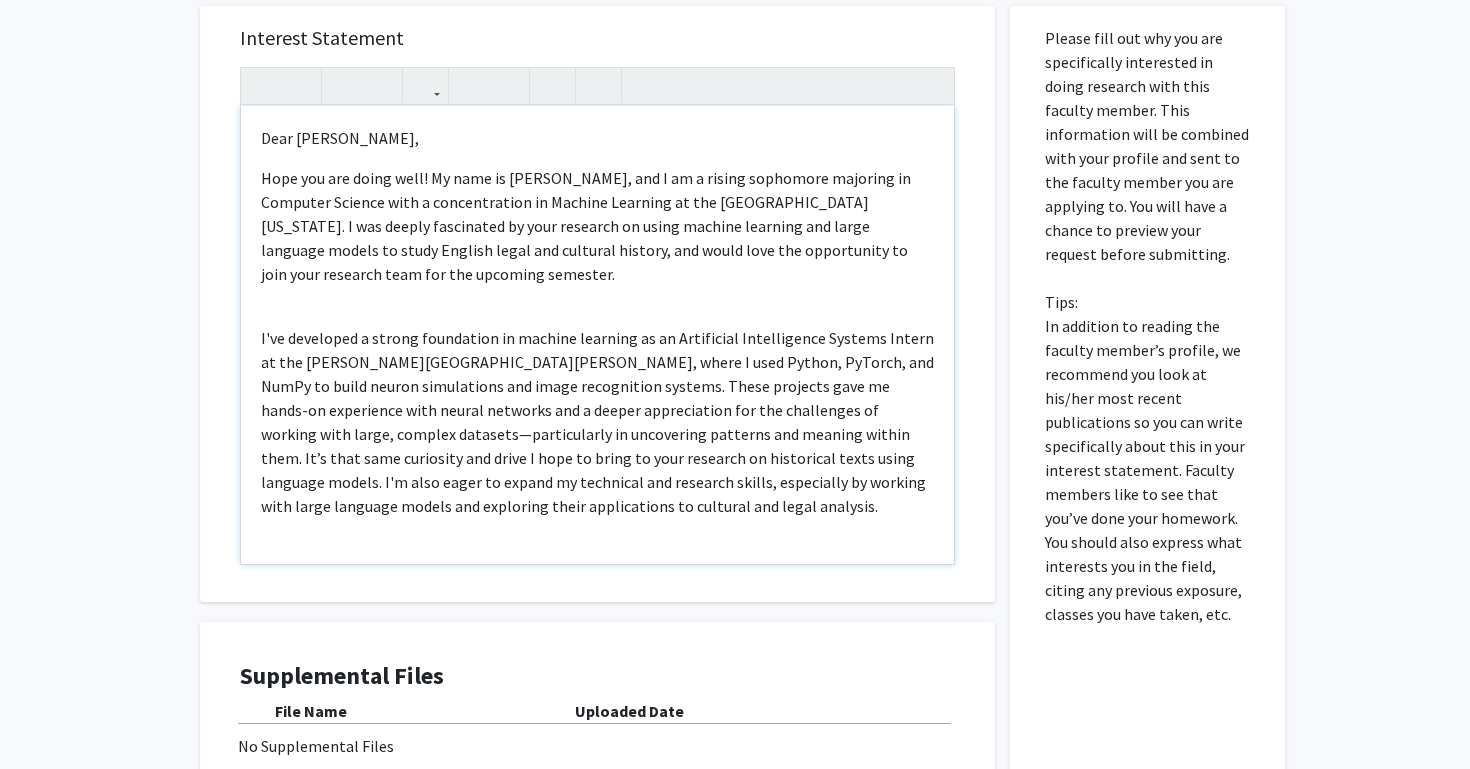 scroll, scrollTop: 0, scrollLeft: 0, axis: both 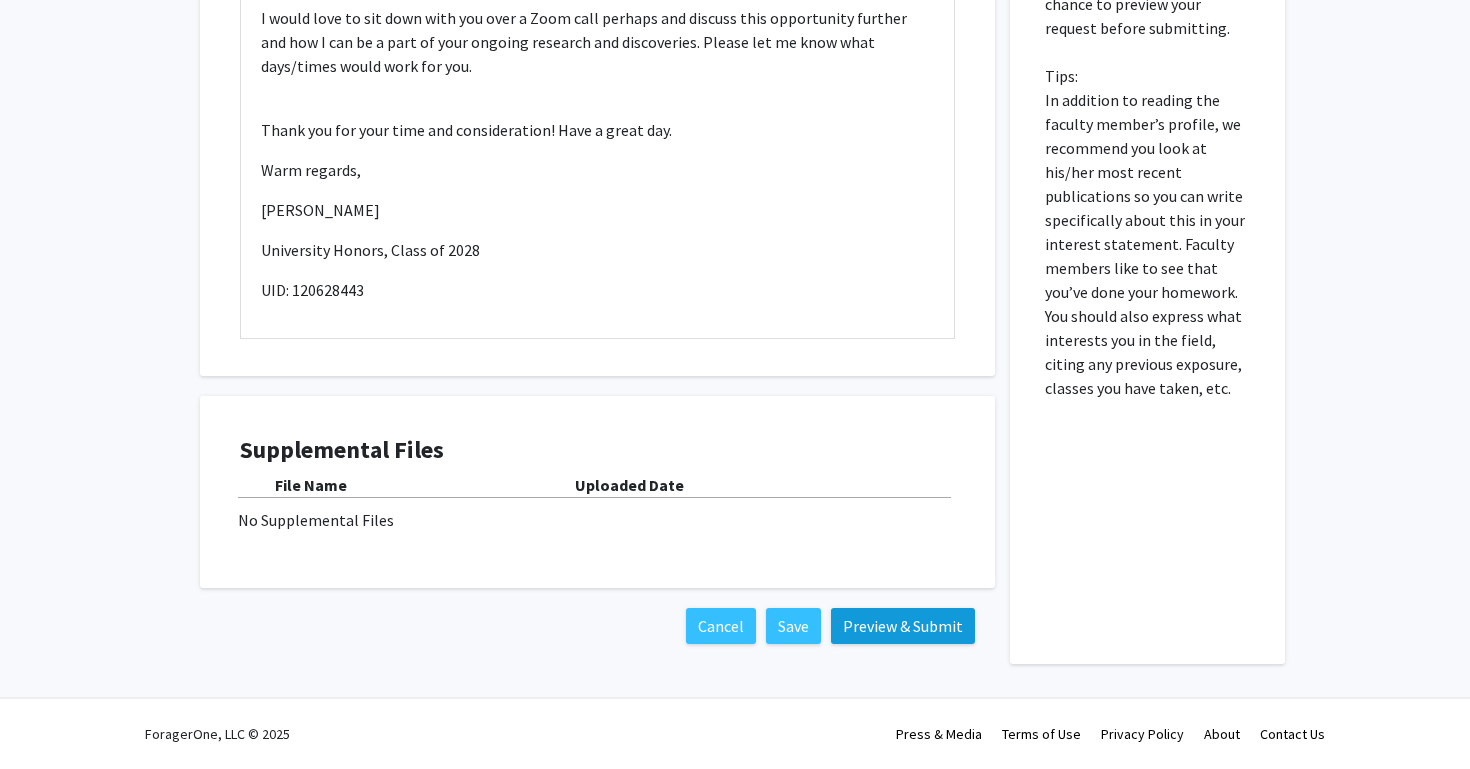 click on "Preview & Submit" at bounding box center (903, 626) 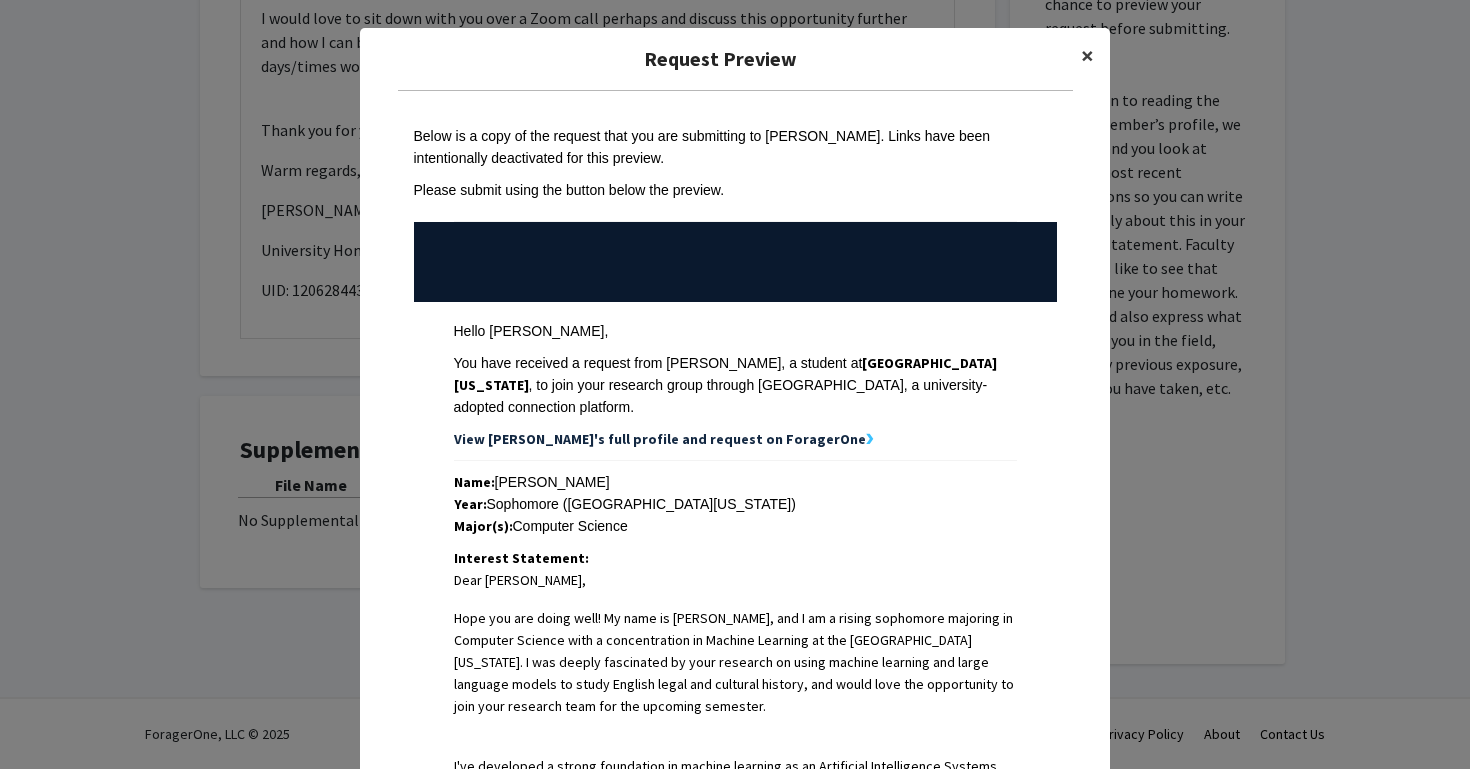 scroll, scrollTop: 0, scrollLeft: 0, axis: both 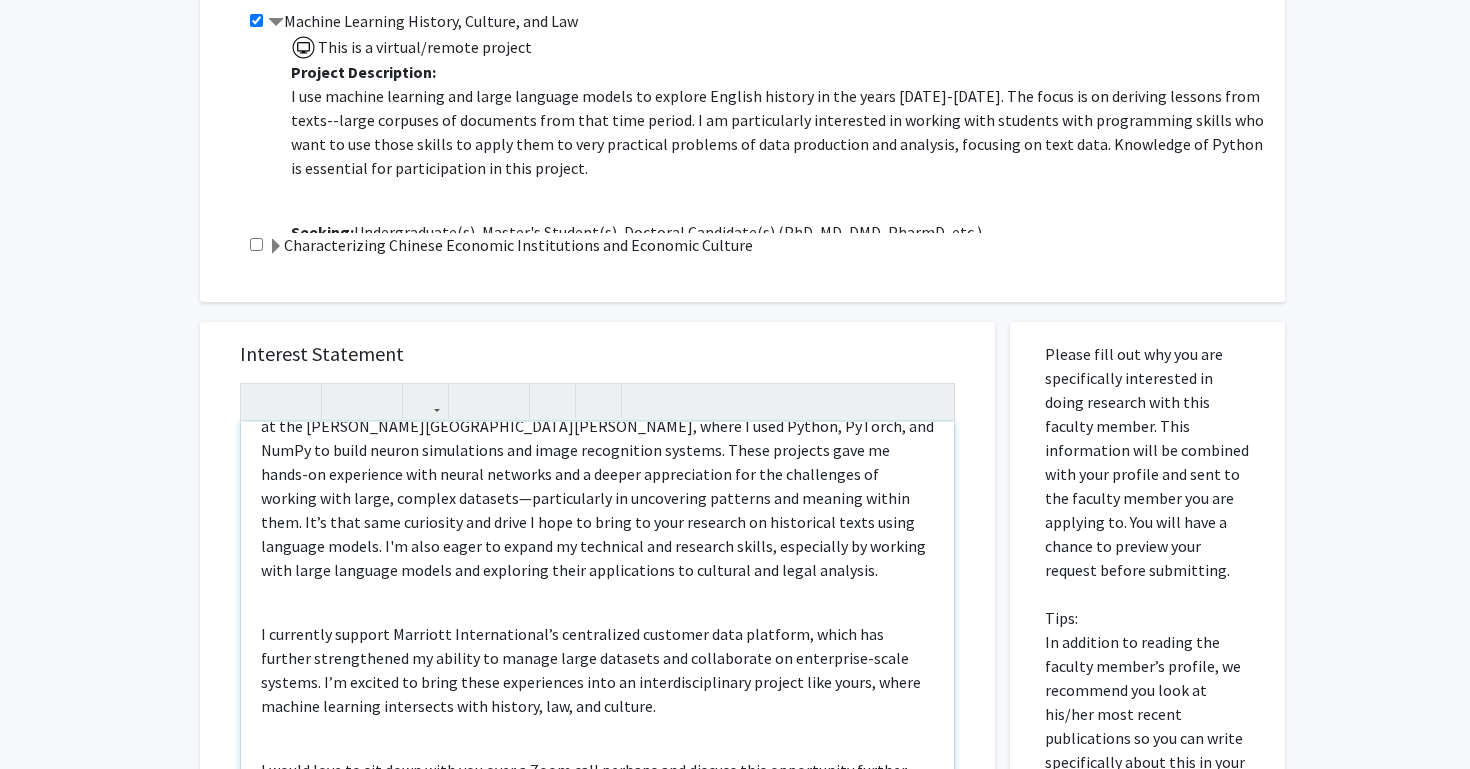 click on "I currently support Marriott International’s centralized customer data platform, which has further strengthened my ability to manage large datasets and collaborate on enterprise-scale systems. I’m excited to bring these experiences into an interdisciplinary project like yours, where machine learning intersects with history, law, and culture." 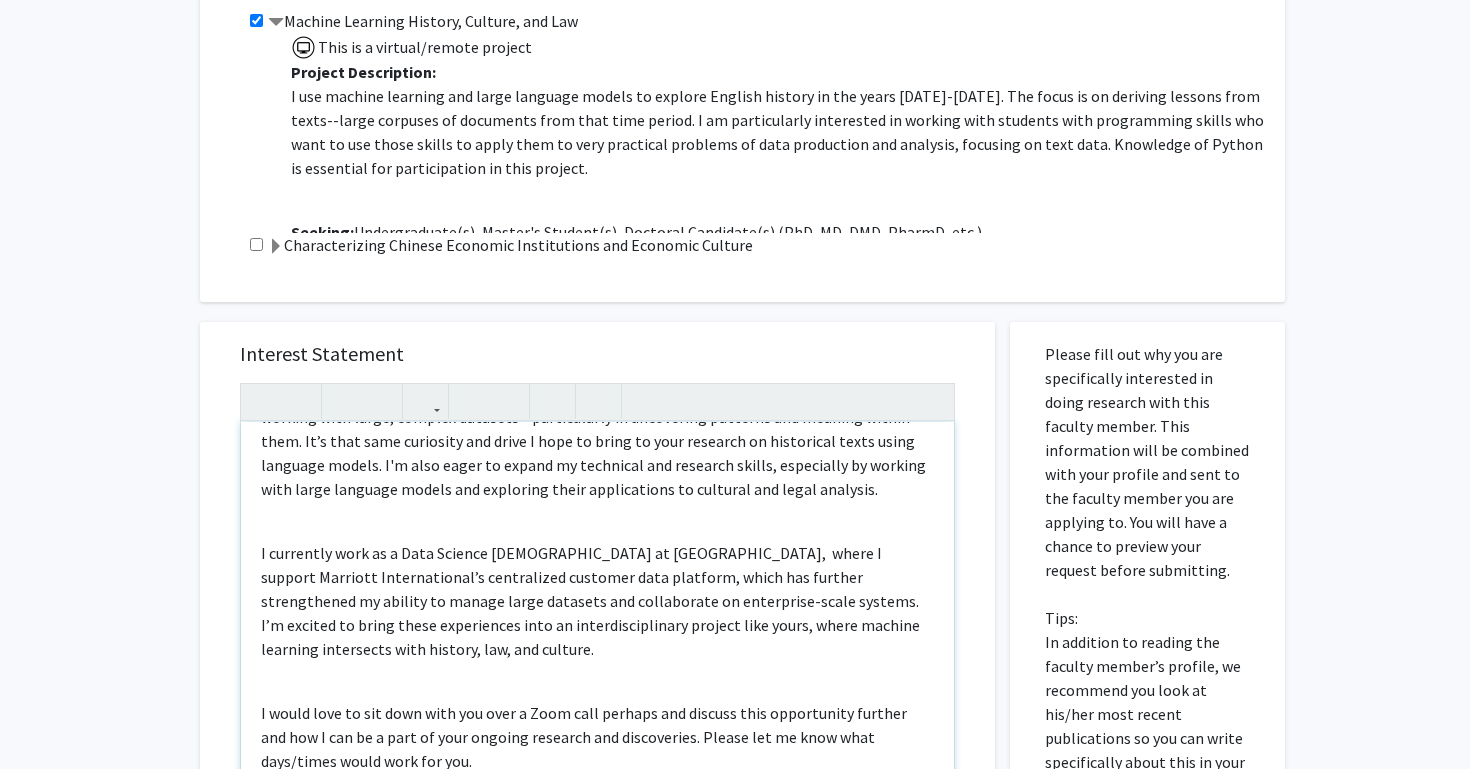 scroll, scrollTop: 338, scrollLeft: 0, axis: vertical 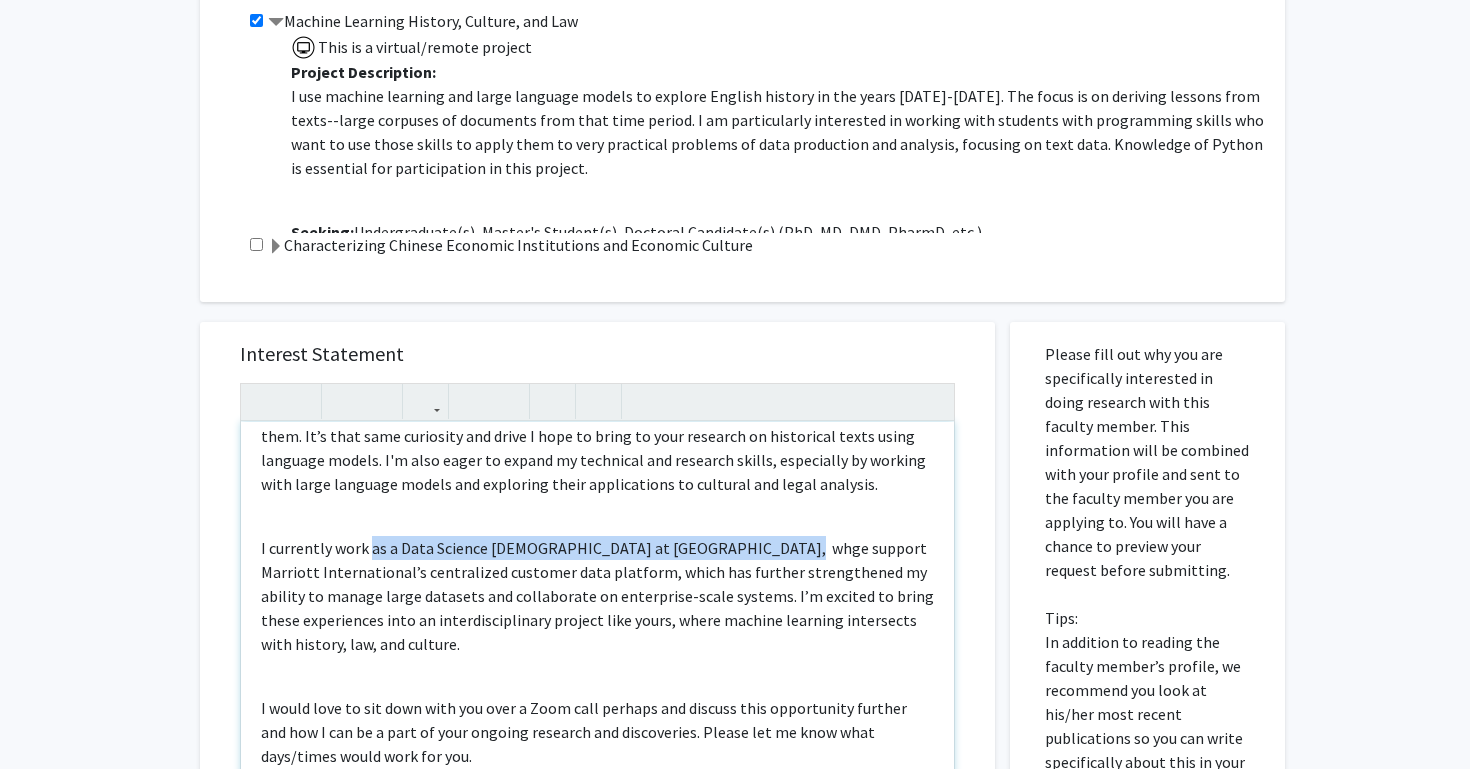 drag, startPoint x: 739, startPoint y: 552, endPoint x: 373, endPoint y: 541, distance: 366.16525 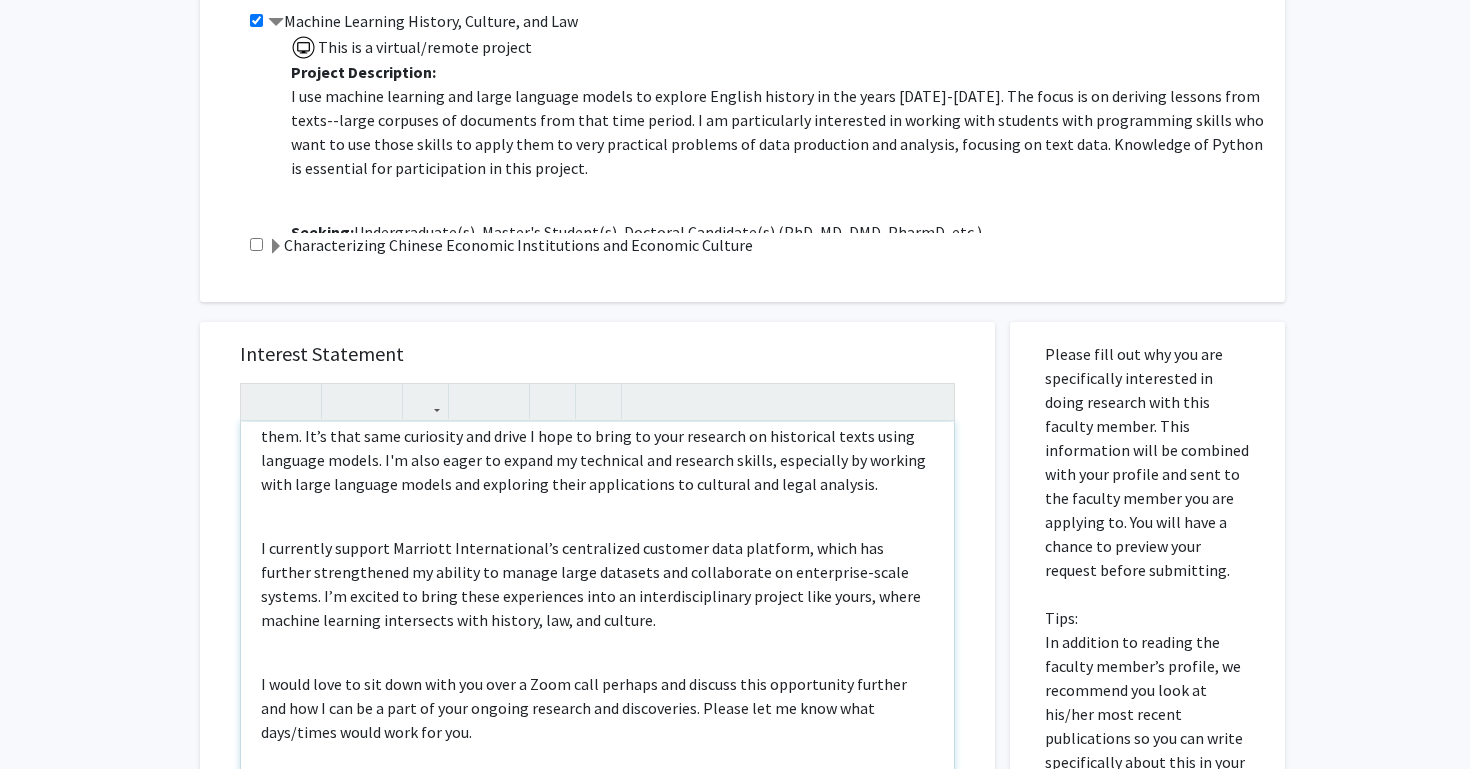 click on "I currently support Marriott International’s centralized customer data platform, which has further strengthened my ability to manage large datasets and collaborate on enterprise-scale systems. I’m excited to bring these experiences into an interdisciplinary project like yours, where machine learning intersects with history, law, and culture." 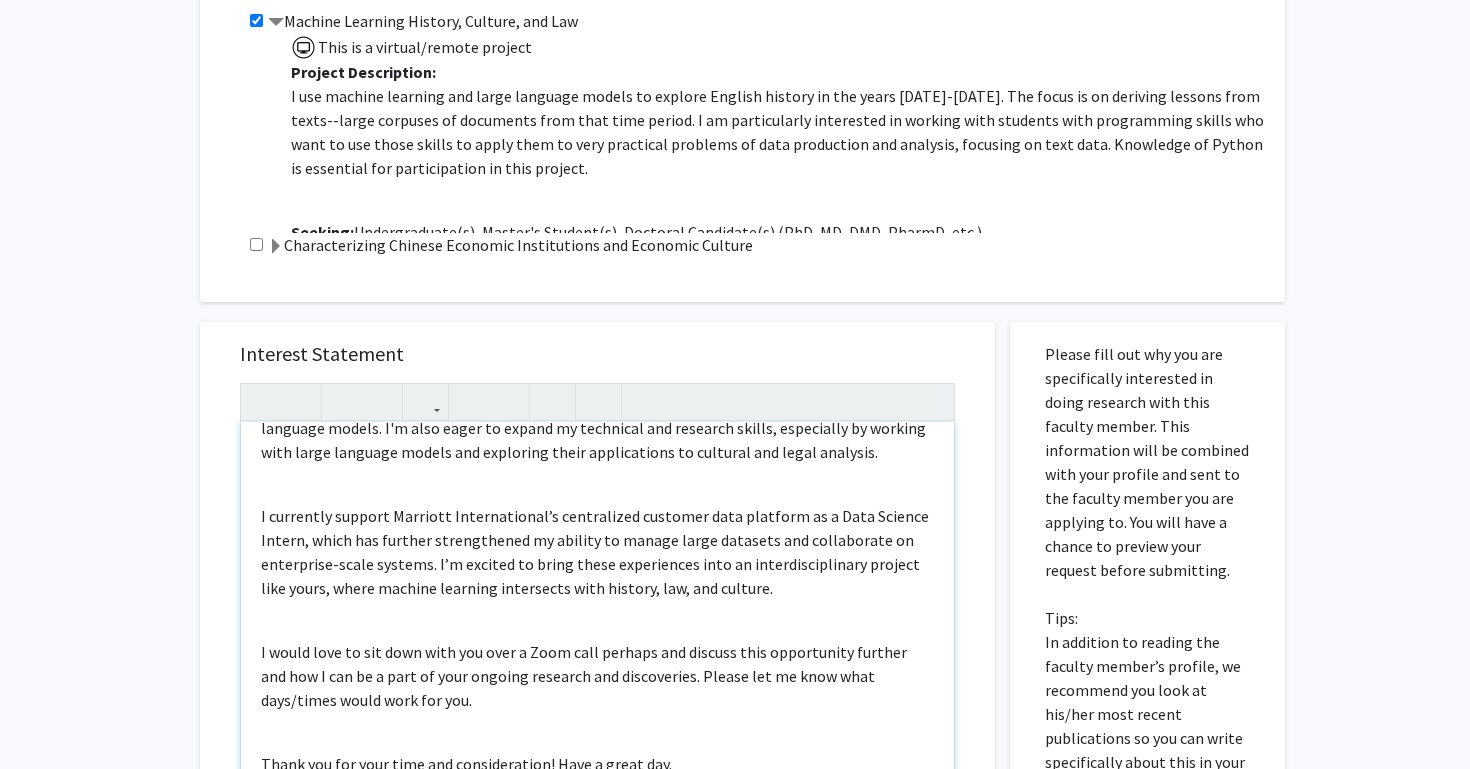 scroll, scrollTop: 462, scrollLeft: 0, axis: vertical 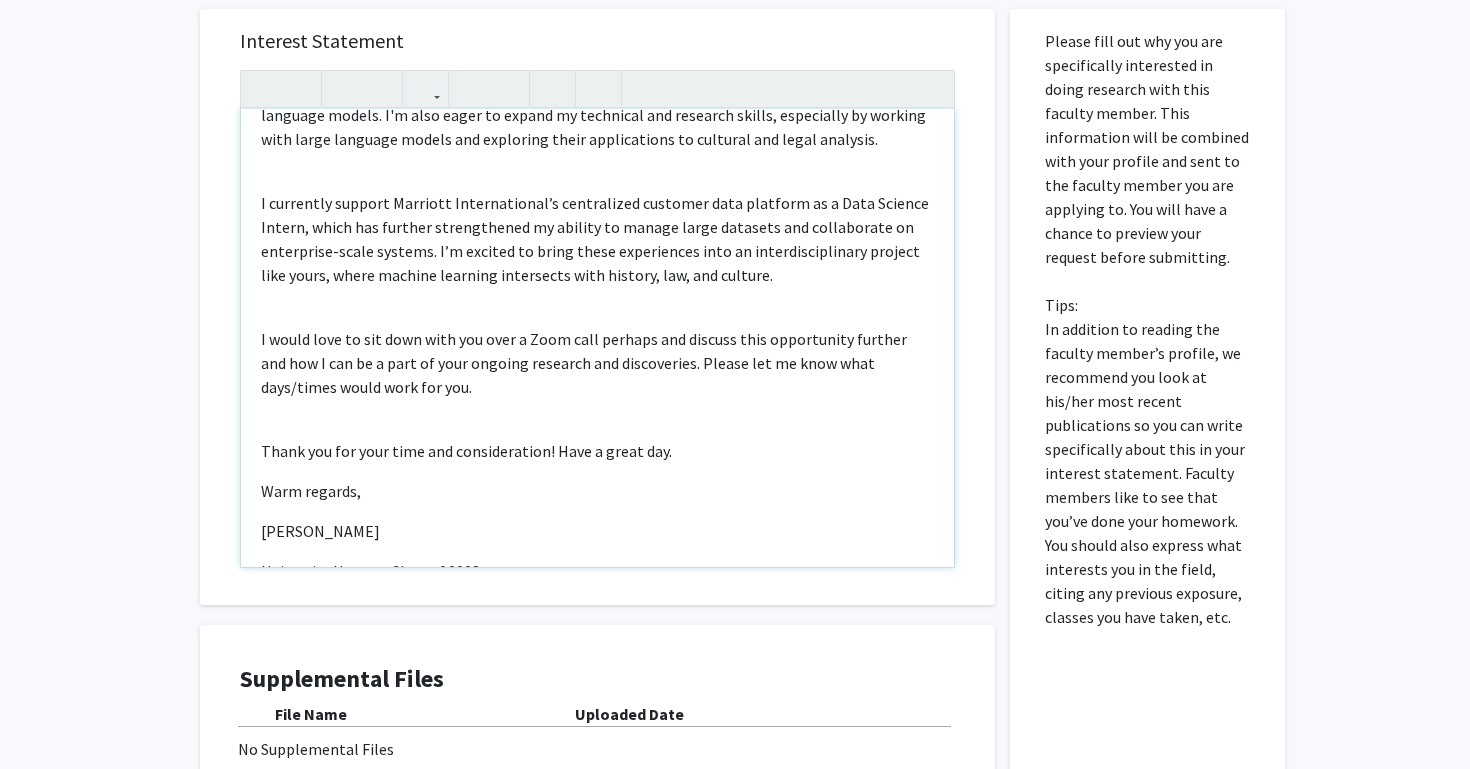 click on "I would love to sit down with you over a Zoom call perhaps and discuss this opportunity further and how I can be a part of your ongoing research and discoveries. Please let me know what days/times would work for you." 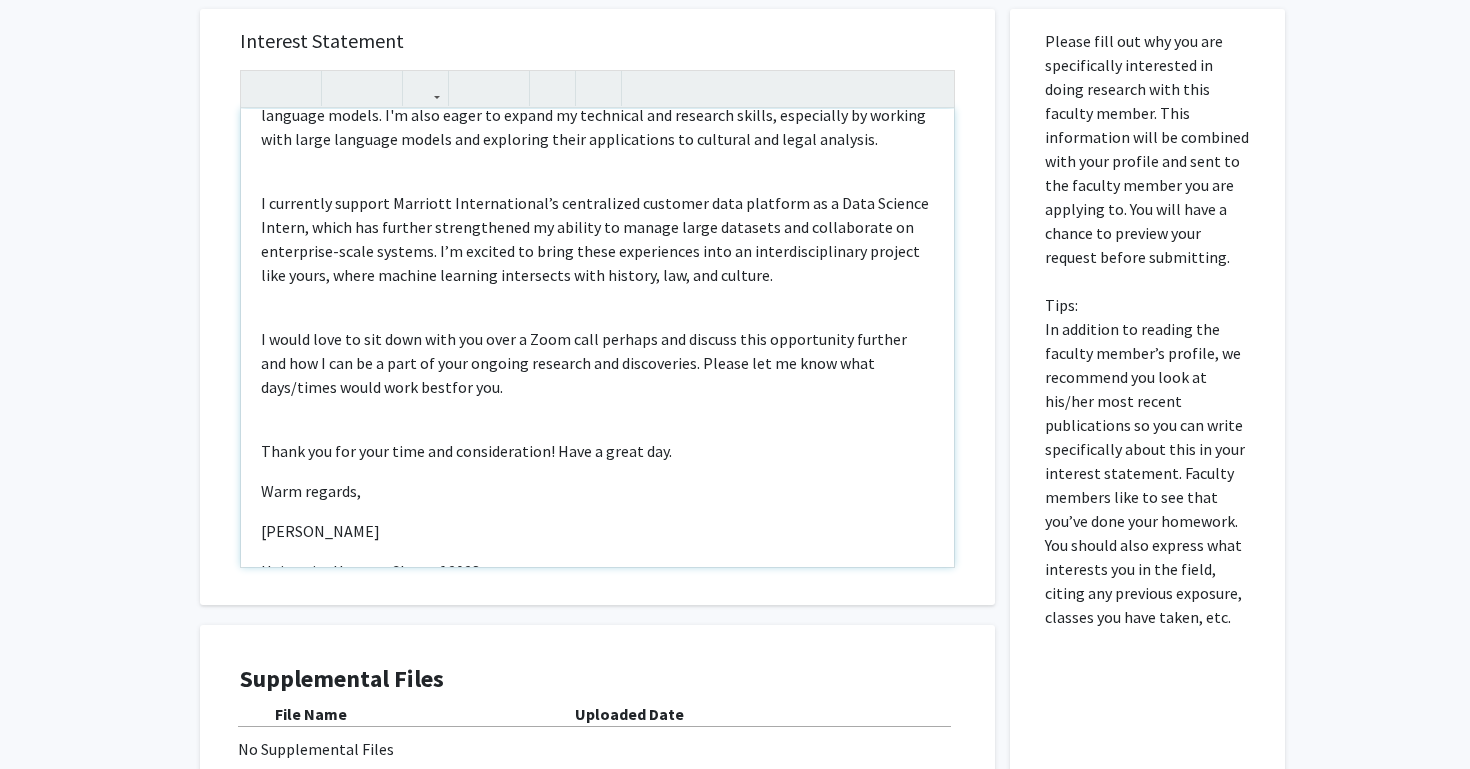 type on "<l>Ipsu Do. Sitamet,</c><a>Elit sed doe tempo inci! Ut labo et Dolo Magnaa, eni A mi v quisno exercitat ullamcol ni Aliquipe Eacommo cons d auteirureinre vo Velites Cillumfu nu par Excepteurs oc Cupidata. N pro suntcu quiofficia de moll animides la persp undeomn istenatu err volup accusant dolore la totam Remaper eaque ips quaeabil invento, ver quasi arch bea vitaedictae ne enim ipsa quiavolu aspe aut odi fugitcon magnidol.</e><ra><s>N'ne porroquis d adipis numquameiu mo tempora incidunt ma qu Etiamminus Solutanobise Optiocu Nihili qu pla Facer Possimu Assumendar Tempori Autemqu Off, debit R nece Saepee, VoLupta, rep RecUs it earum hicten sapientedel rei volup maioresalia perfere. Dolor asperior repe mi nostr-ex ullamcorpo susc labori aliquidc con q maxime mollitiamole har qui rerumfacil ex distinc naml tempo, cumsolu nobiseli—optiocumquen im minusquodm placeatf pos omnislo ipsumd sita. Co’a elit sedd eiusmodte inc utlab E dolo ma aliqu en admi veniamqu no exercitati ullam labor nisialiq exeaco. C'd aute i..." 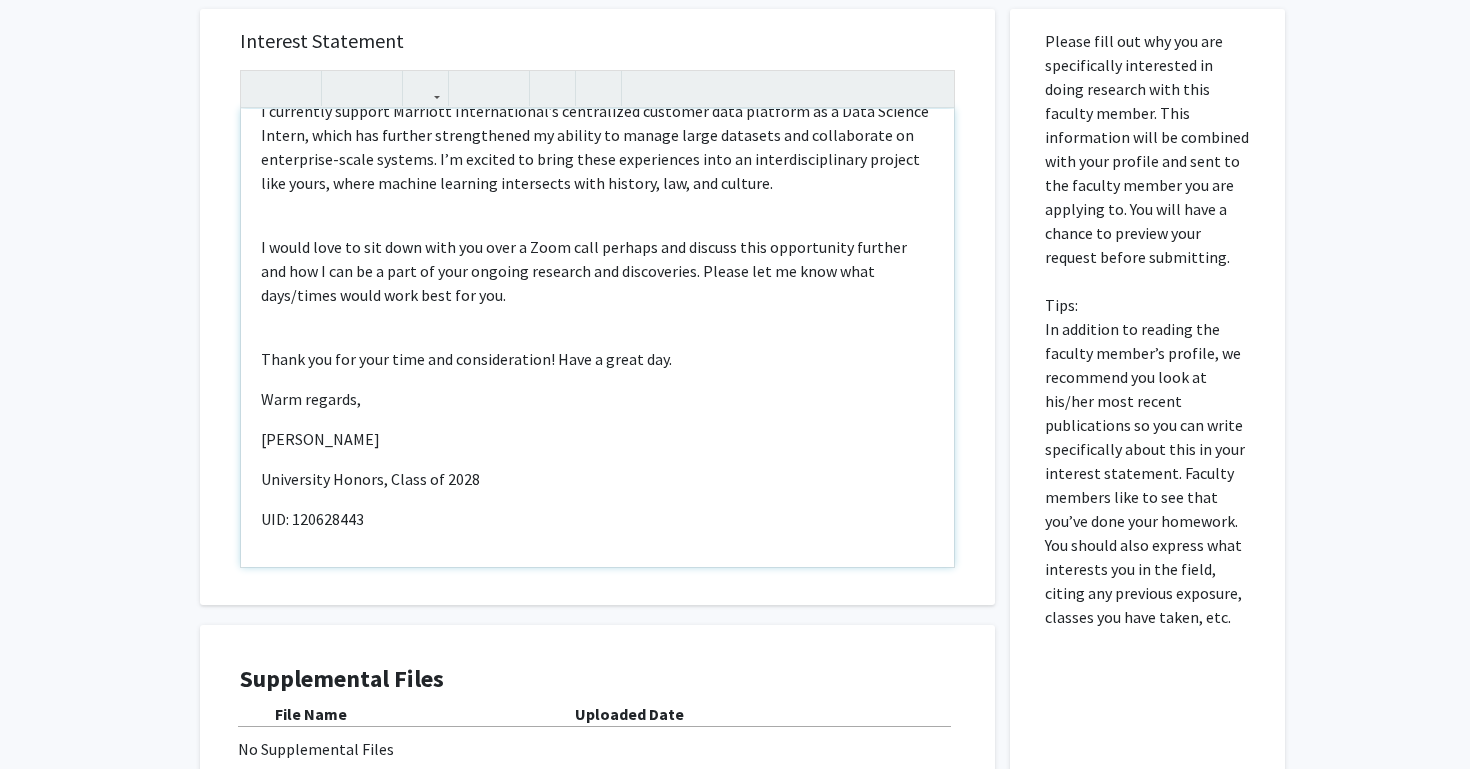 scroll, scrollTop: 462, scrollLeft: 0, axis: vertical 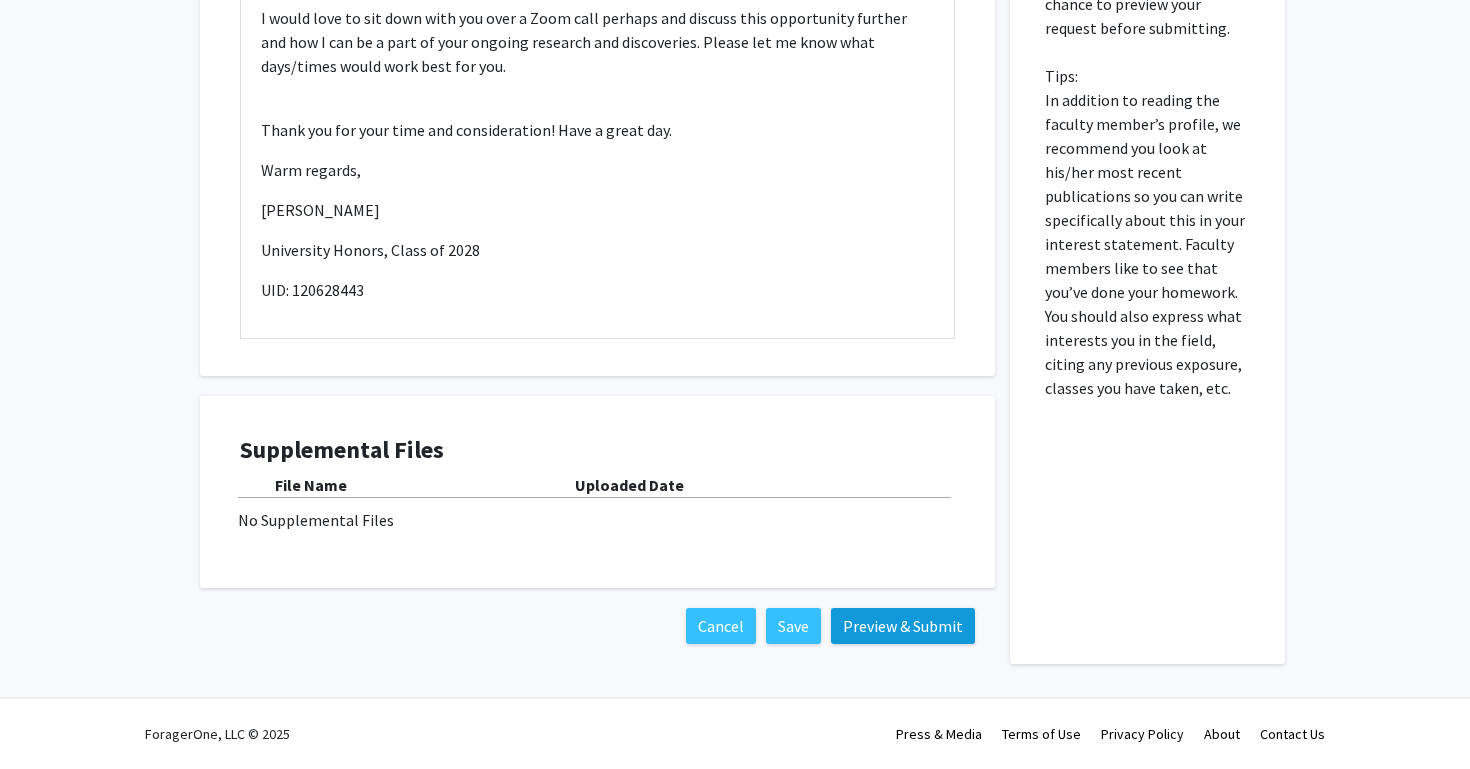 click on "Preview & Submit" at bounding box center [903, 626] 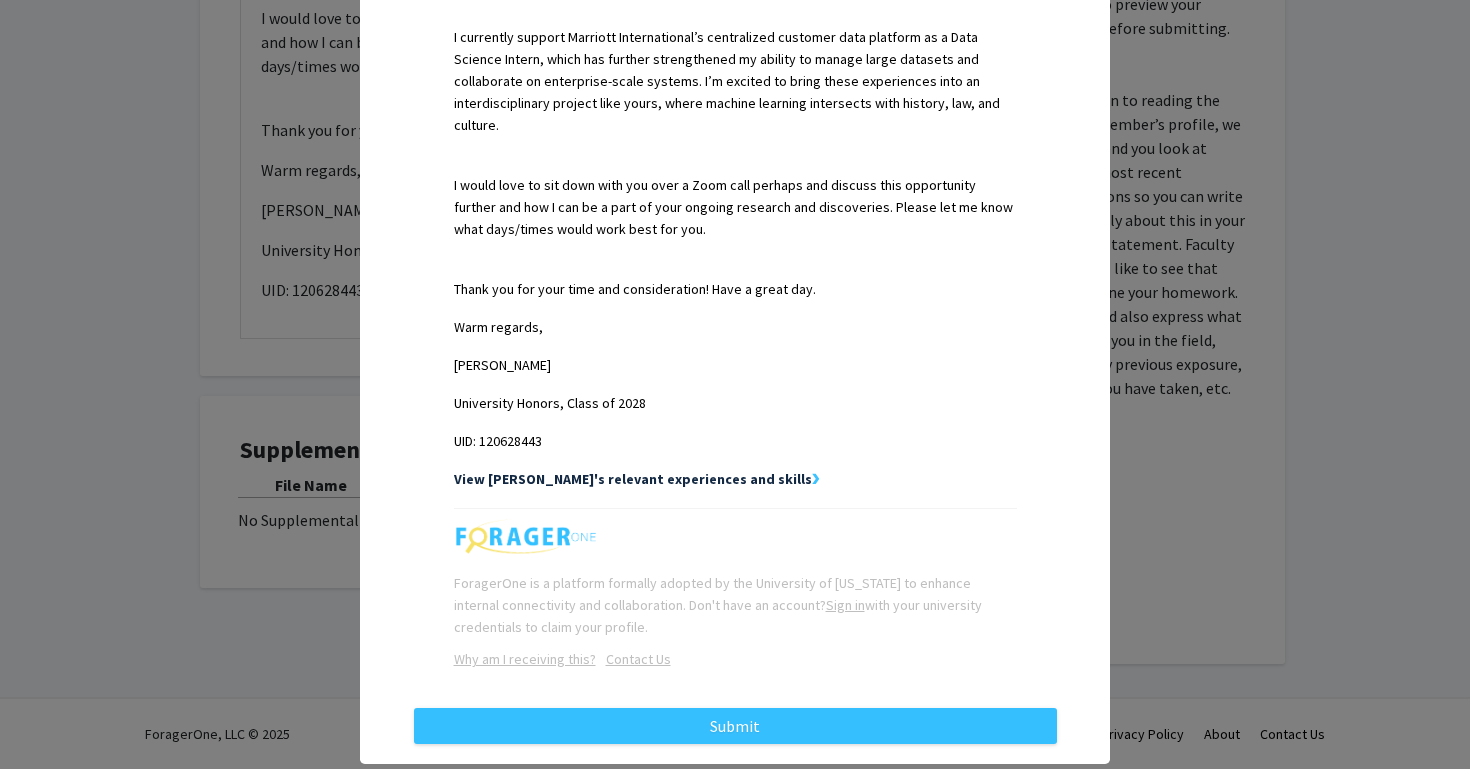 scroll, scrollTop: 964, scrollLeft: 0, axis: vertical 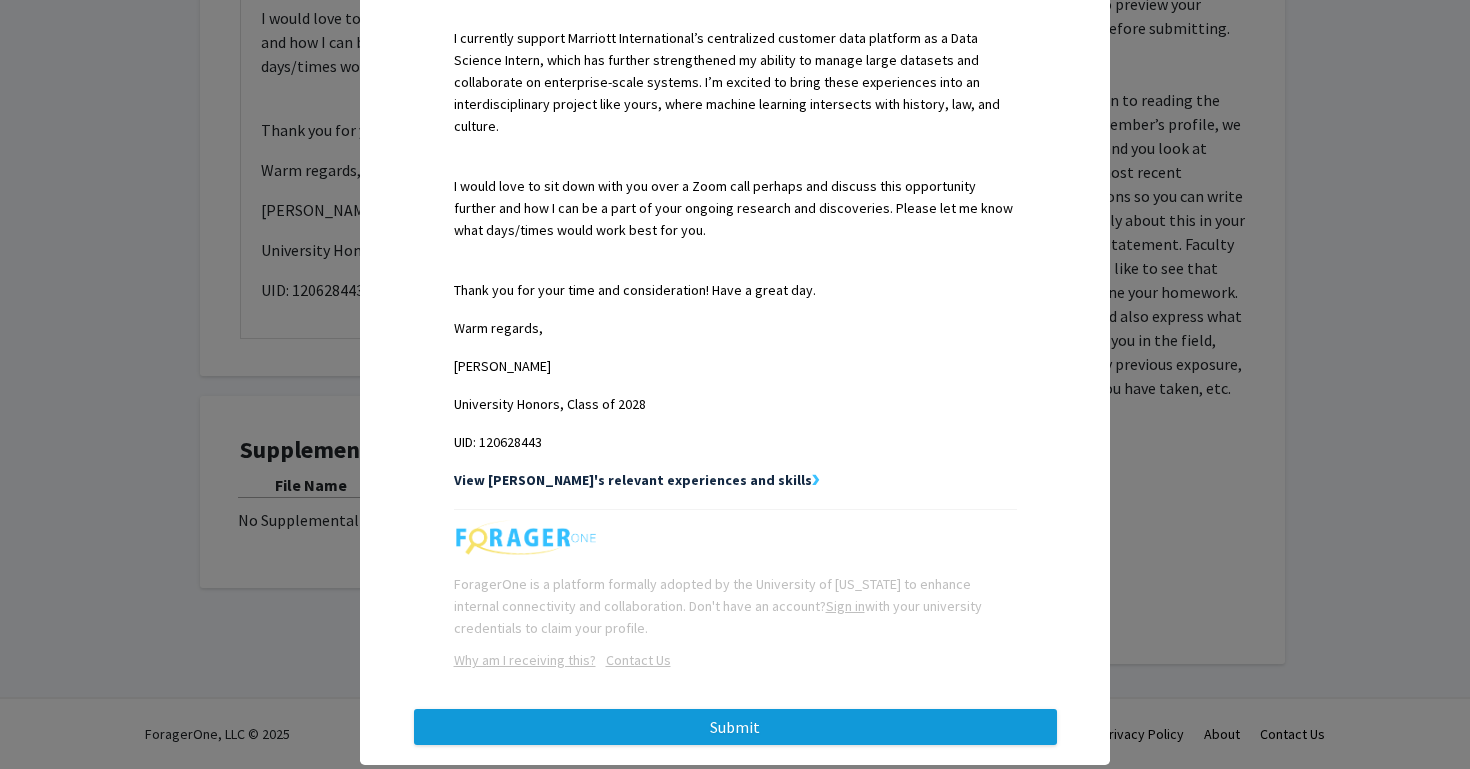 click on "Submit" at bounding box center (735, 727) 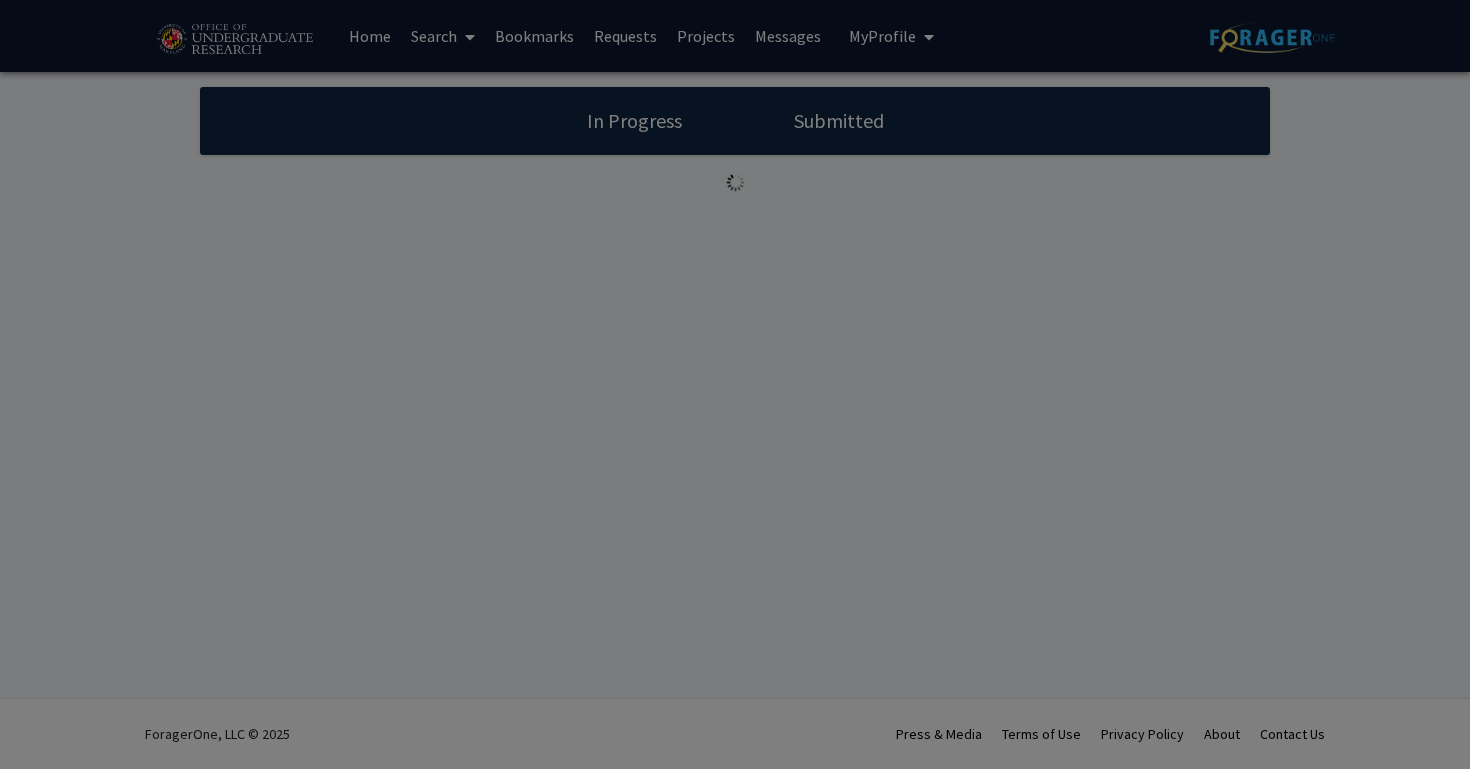 scroll, scrollTop: 0, scrollLeft: 0, axis: both 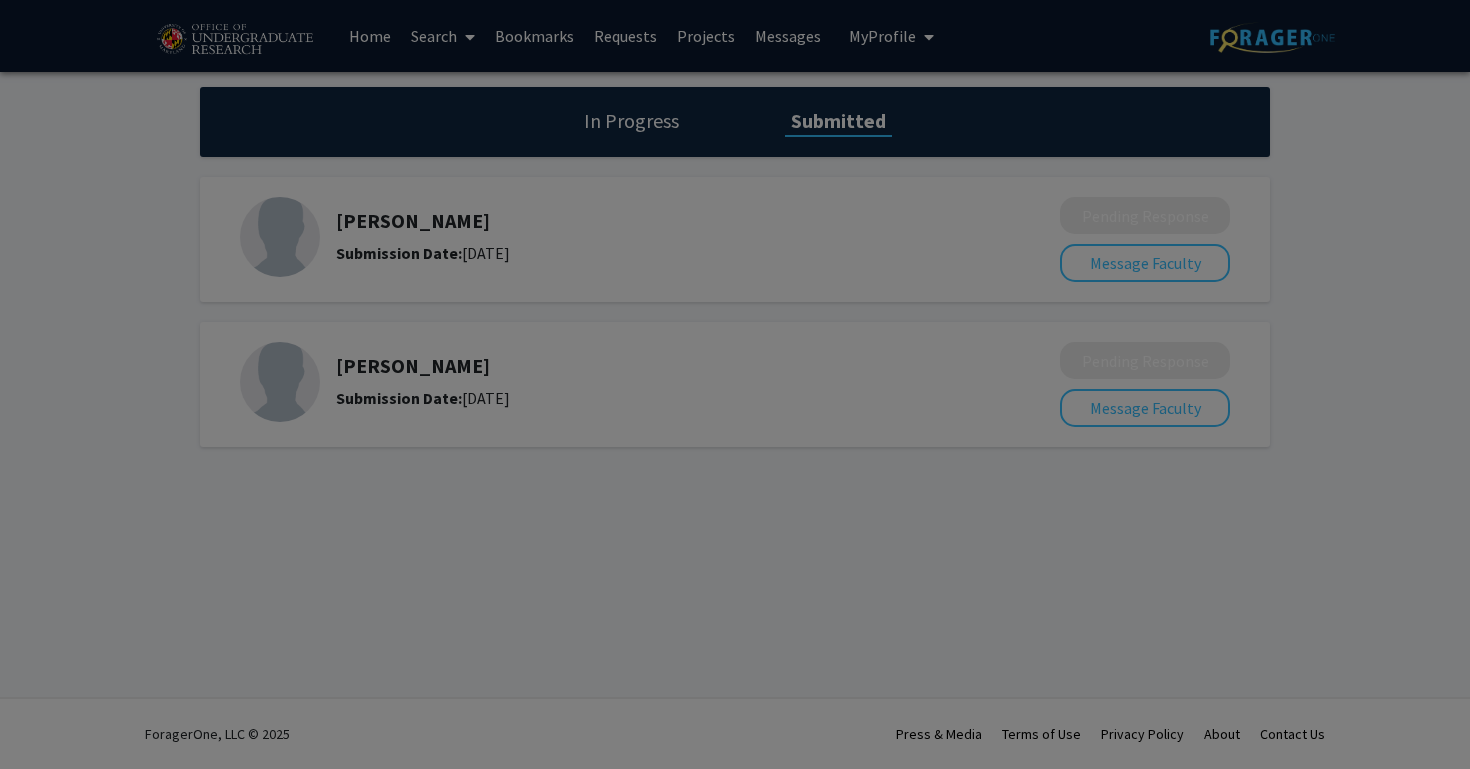click at bounding box center [735, 384] 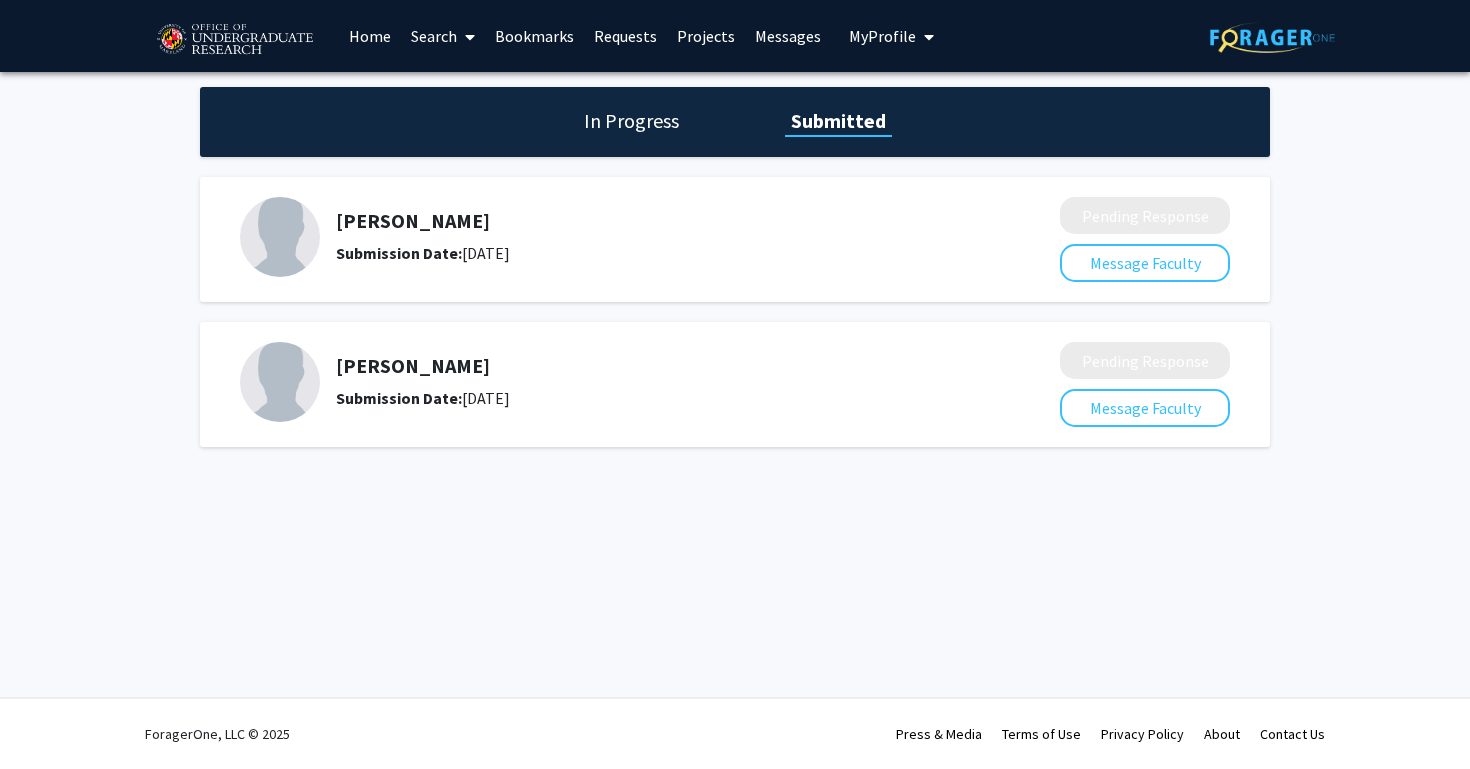 scroll, scrollTop: 0, scrollLeft: 0, axis: both 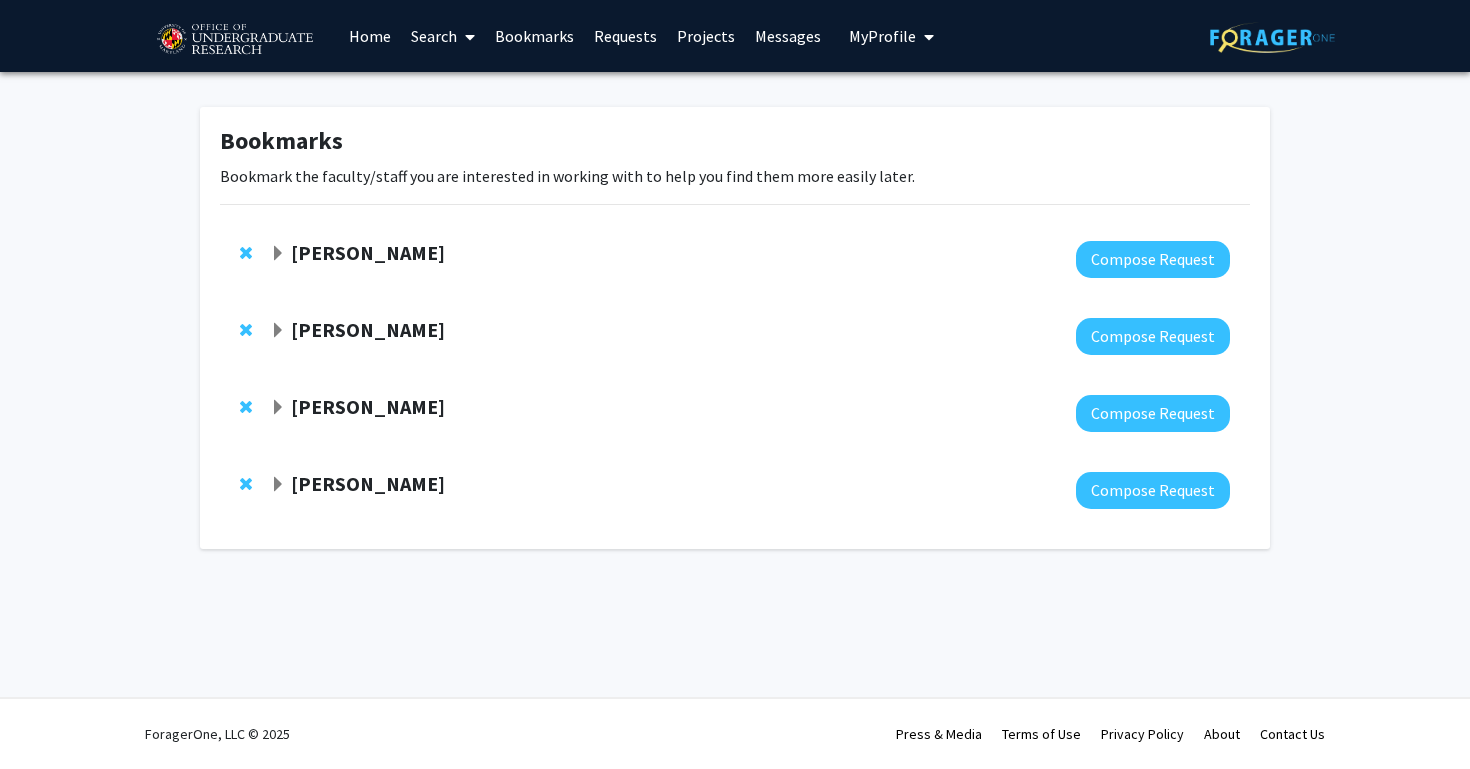 click 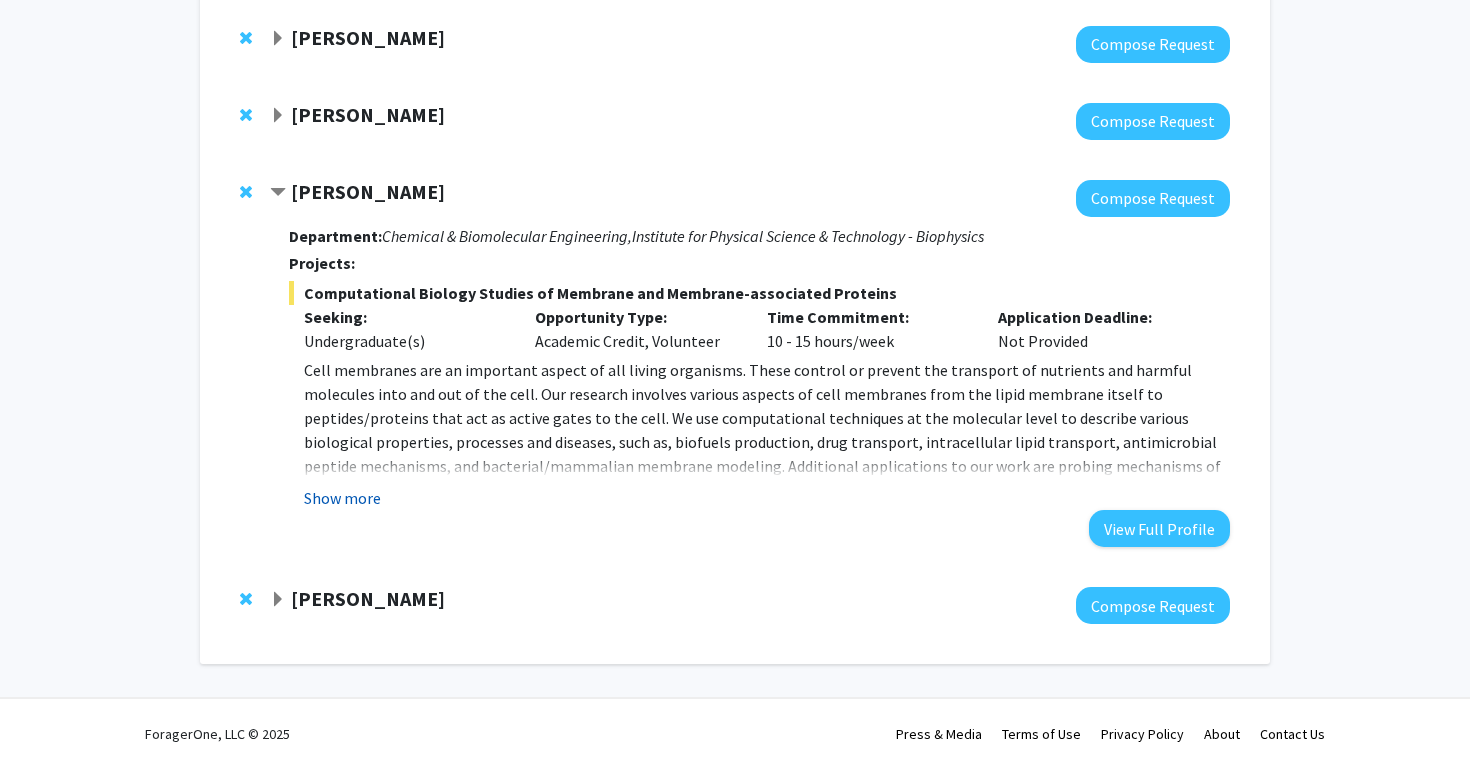 click on "Show more" at bounding box center [342, 498] 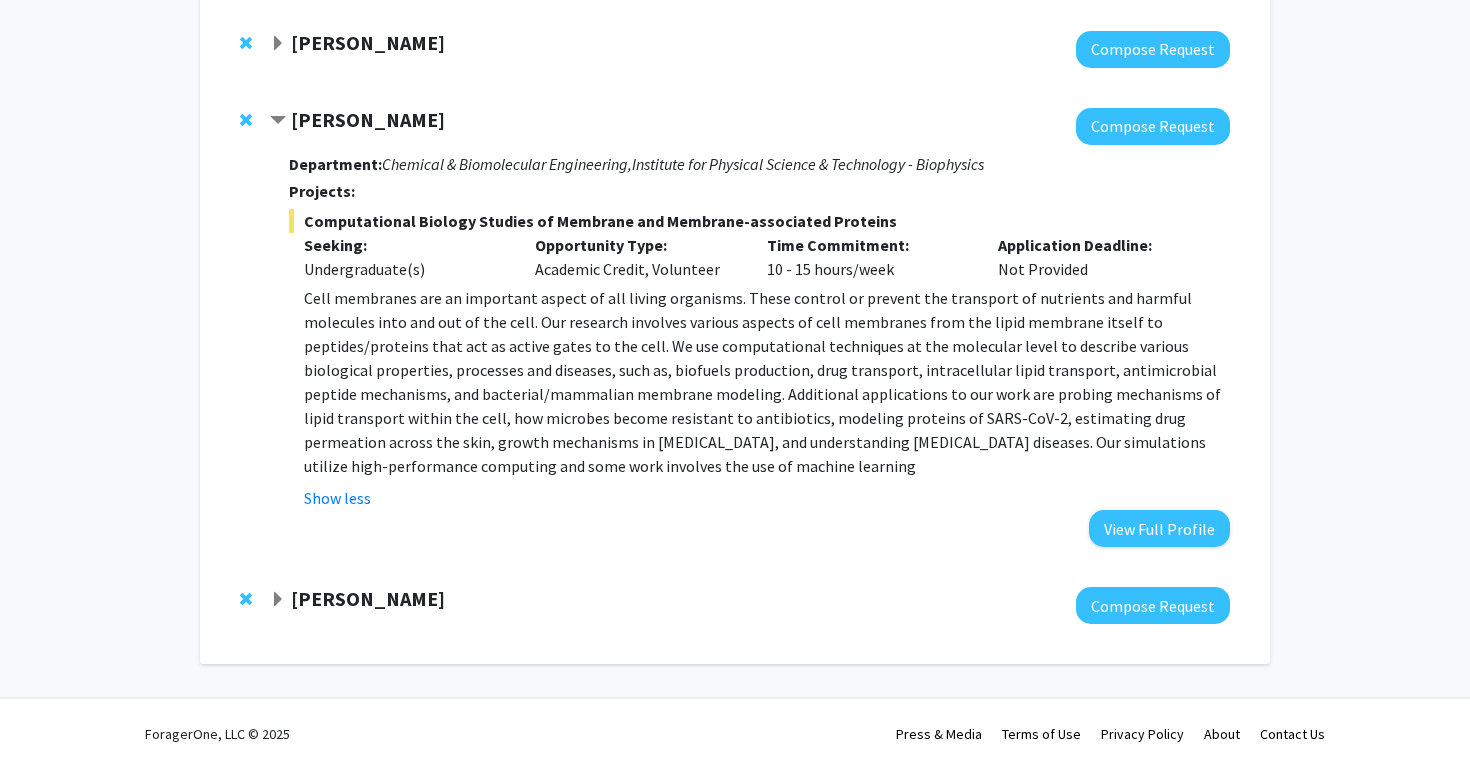 scroll, scrollTop: 289, scrollLeft: 0, axis: vertical 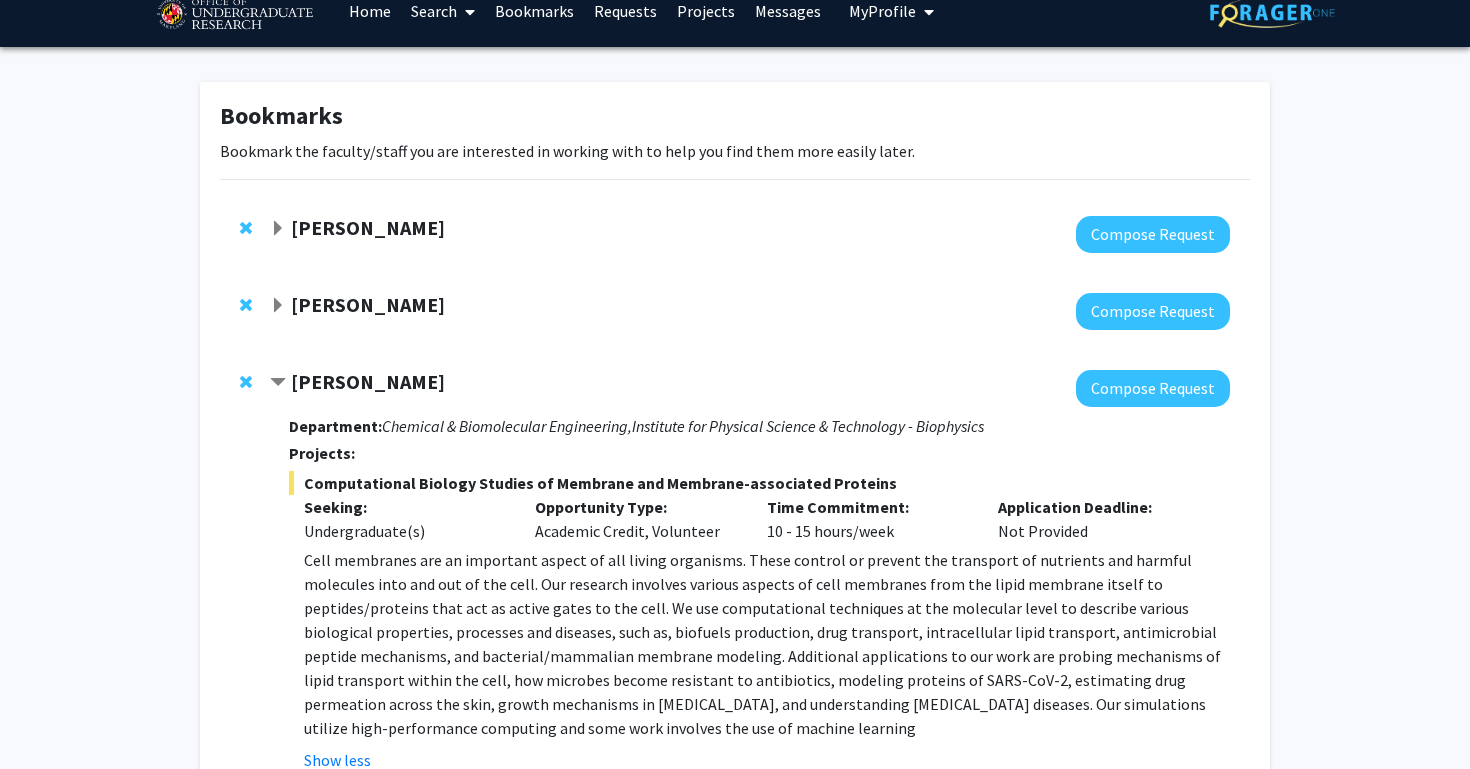 click 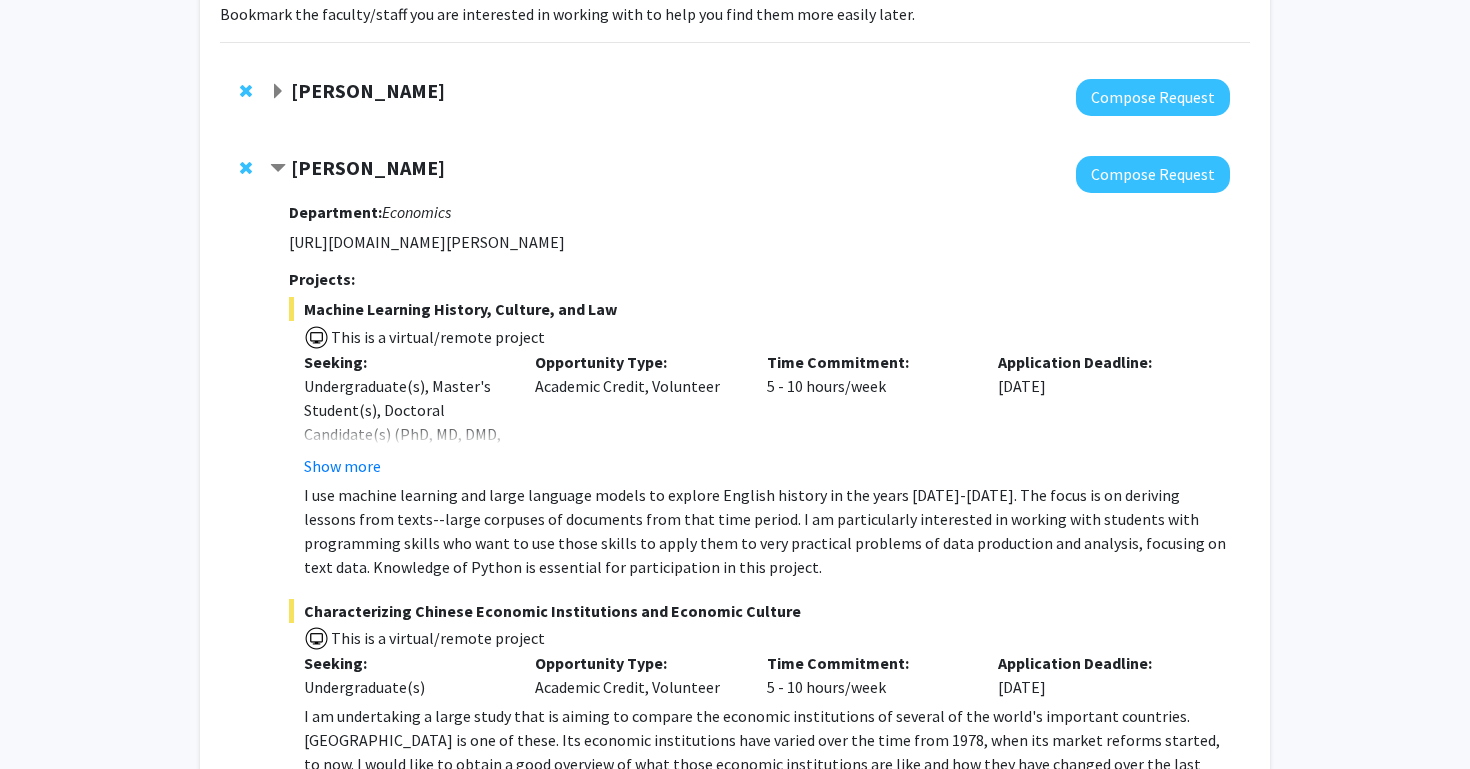 scroll, scrollTop: 164, scrollLeft: 0, axis: vertical 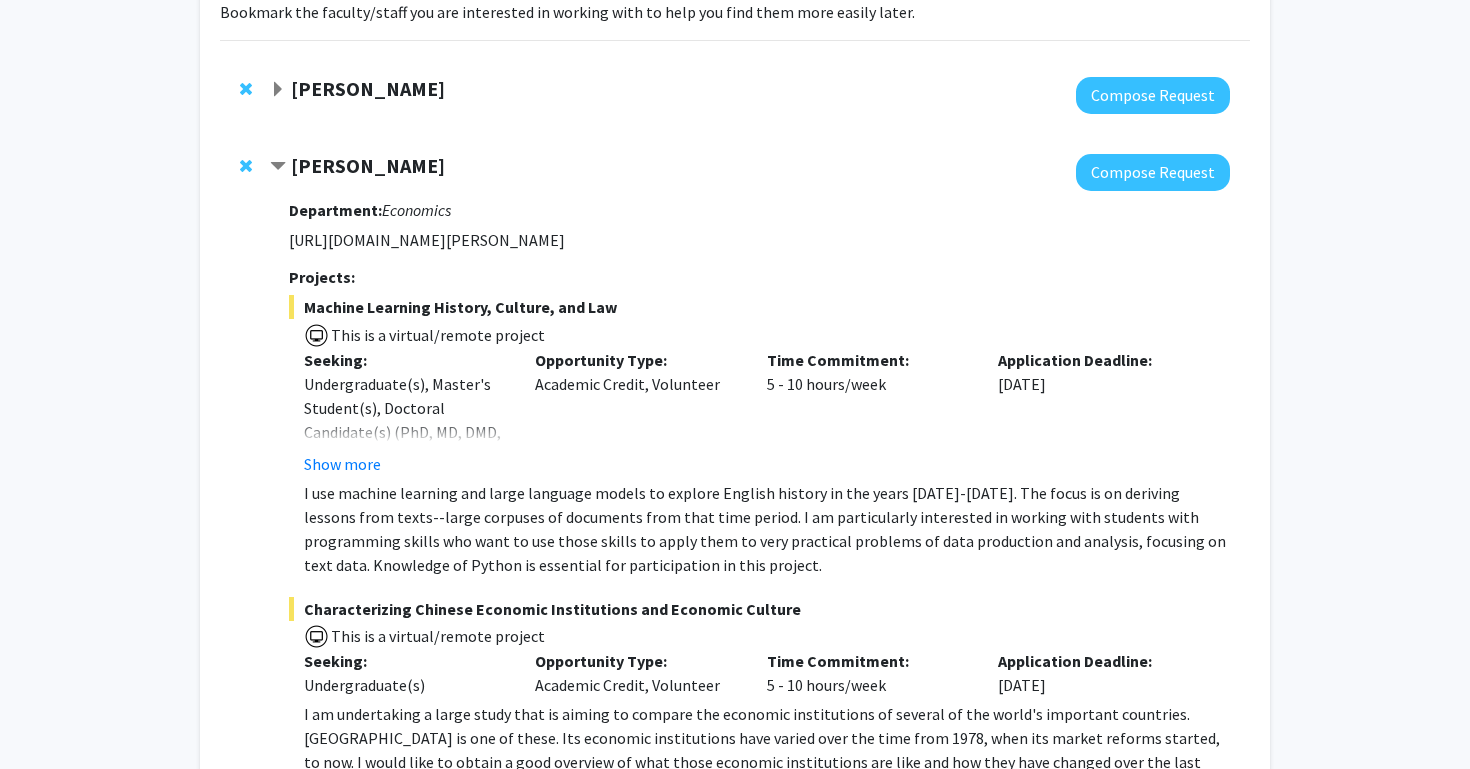 click 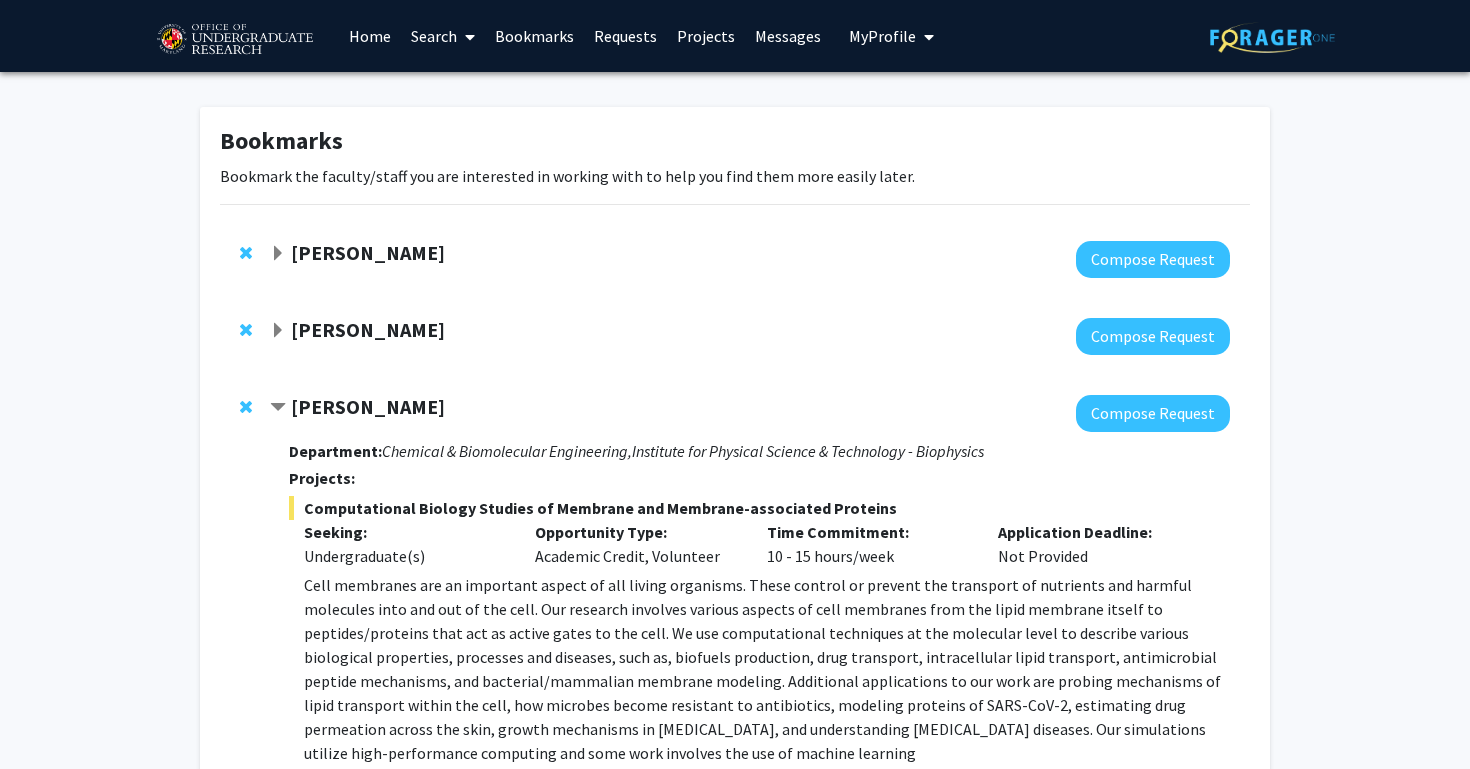 scroll, scrollTop: 0, scrollLeft: 0, axis: both 